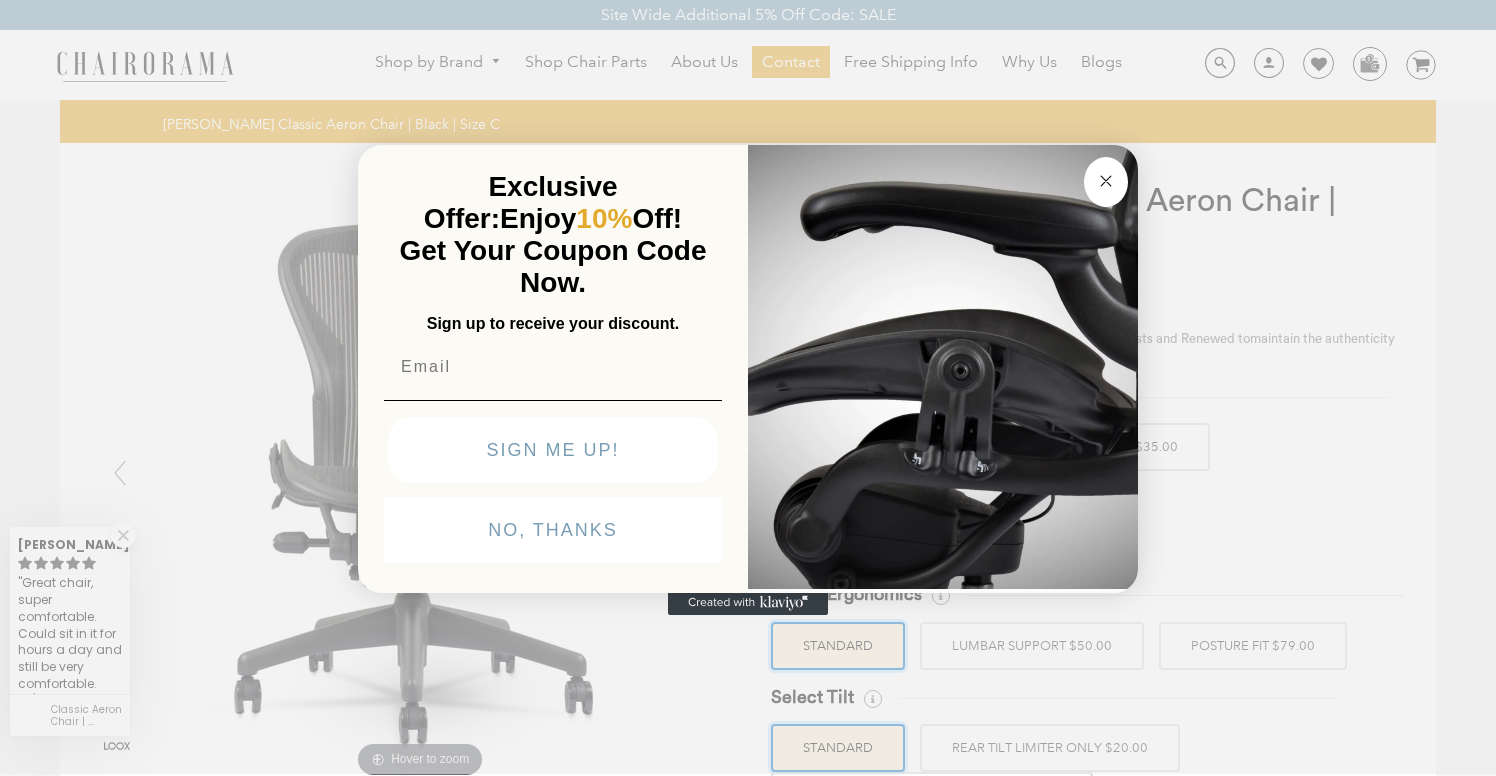 scroll, scrollTop: 0, scrollLeft: 0, axis: both 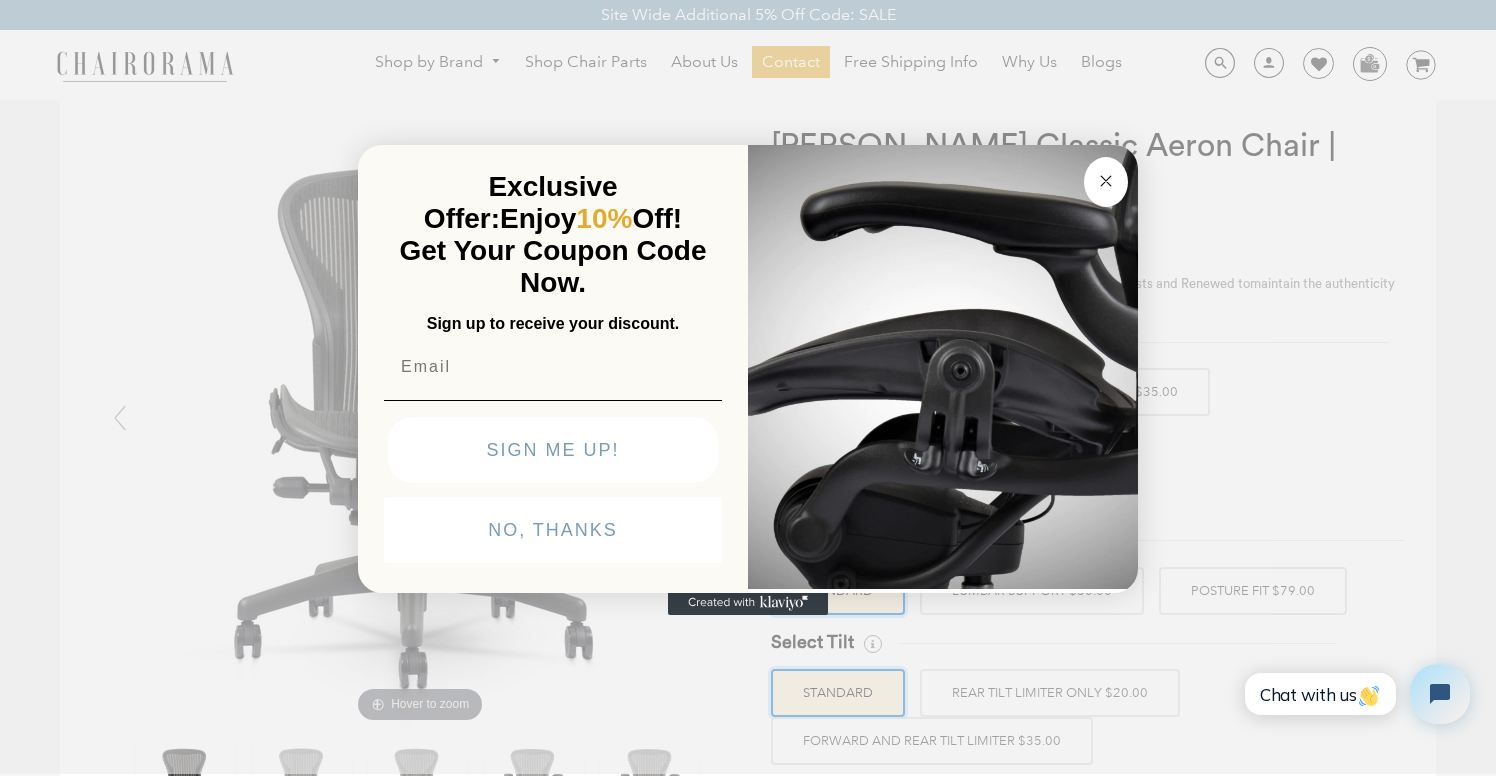 click 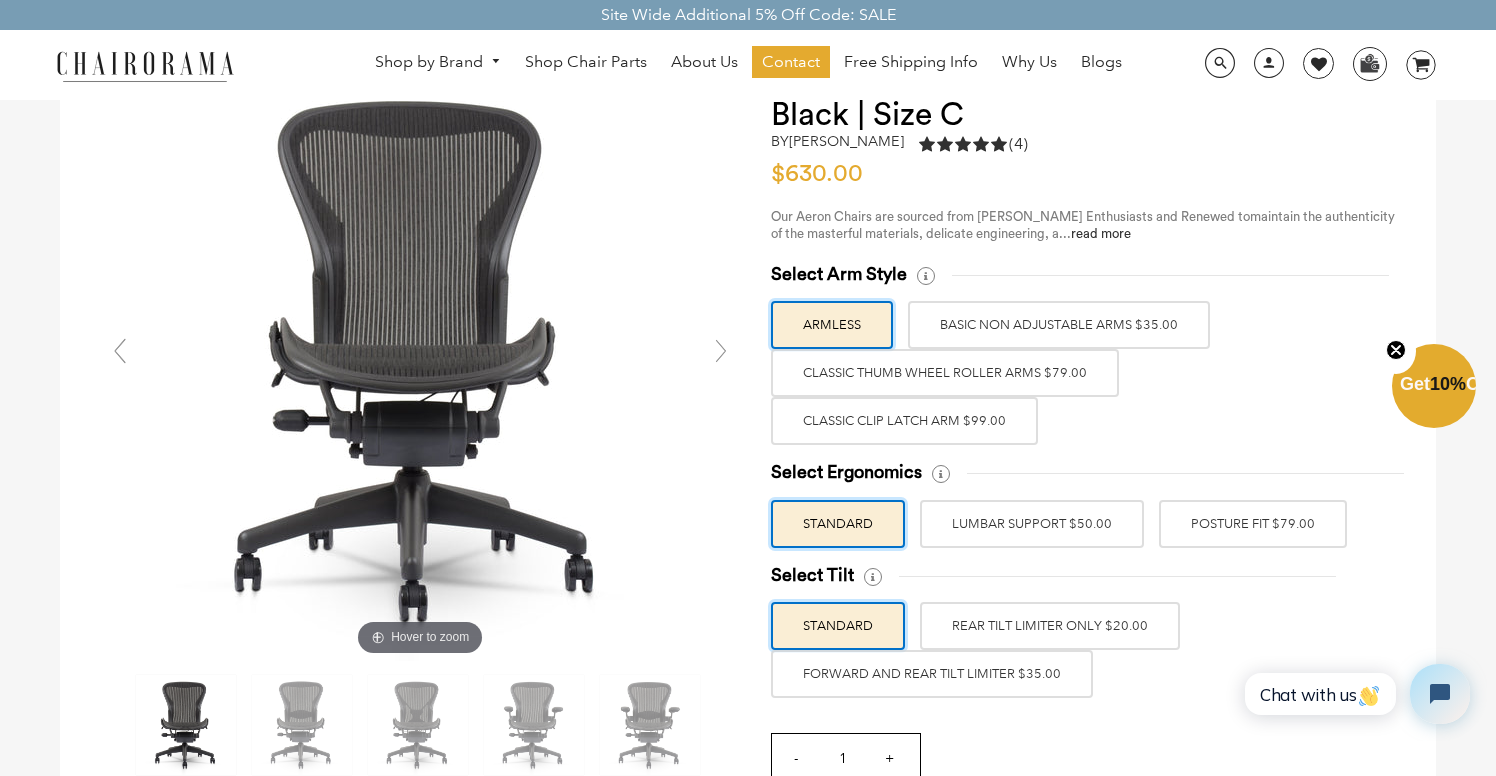 scroll, scrollTop: 142, scrollLeft: 0, axis: vertical 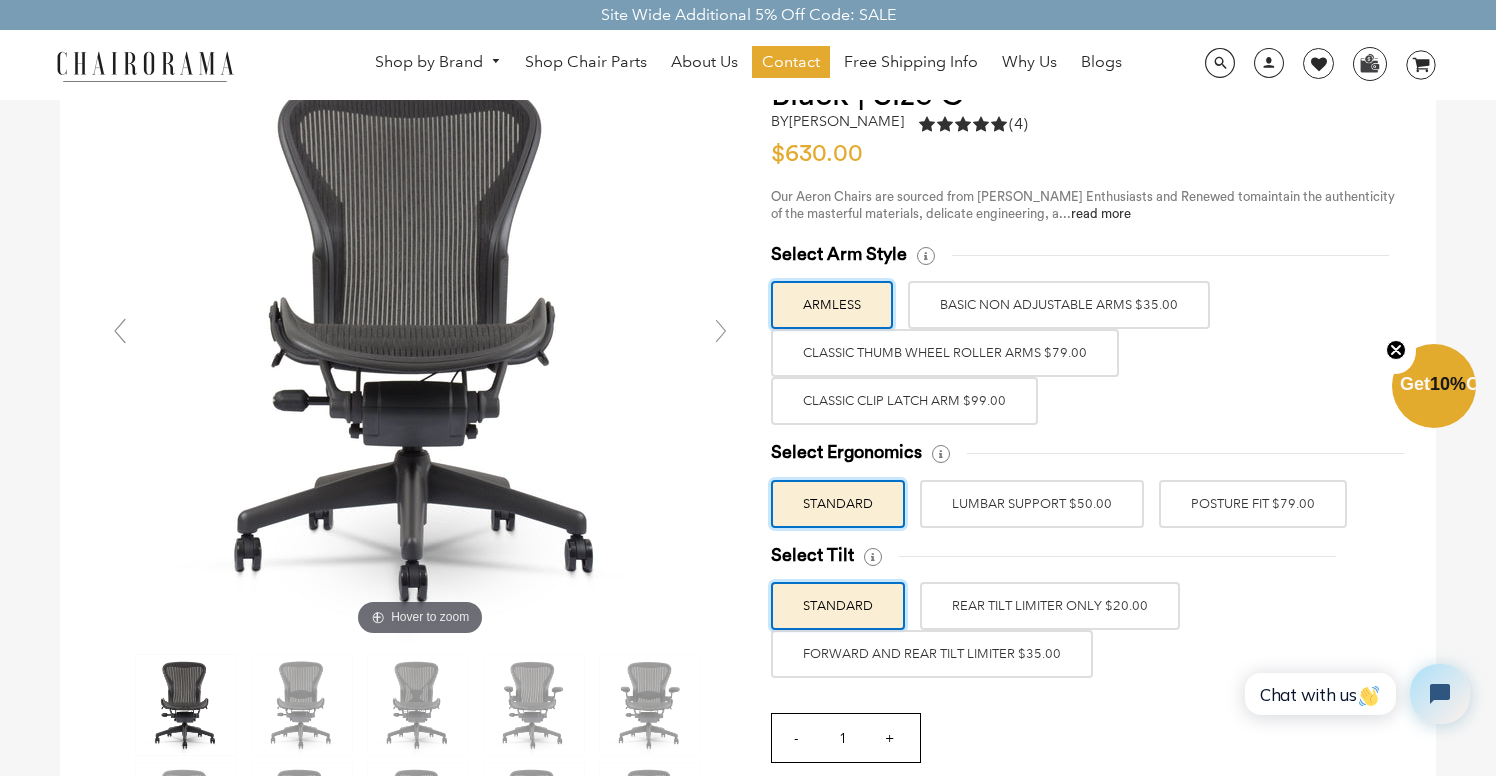 click on "Classic Clip Latch Arm $99.00" at bounding box center (904, 401) 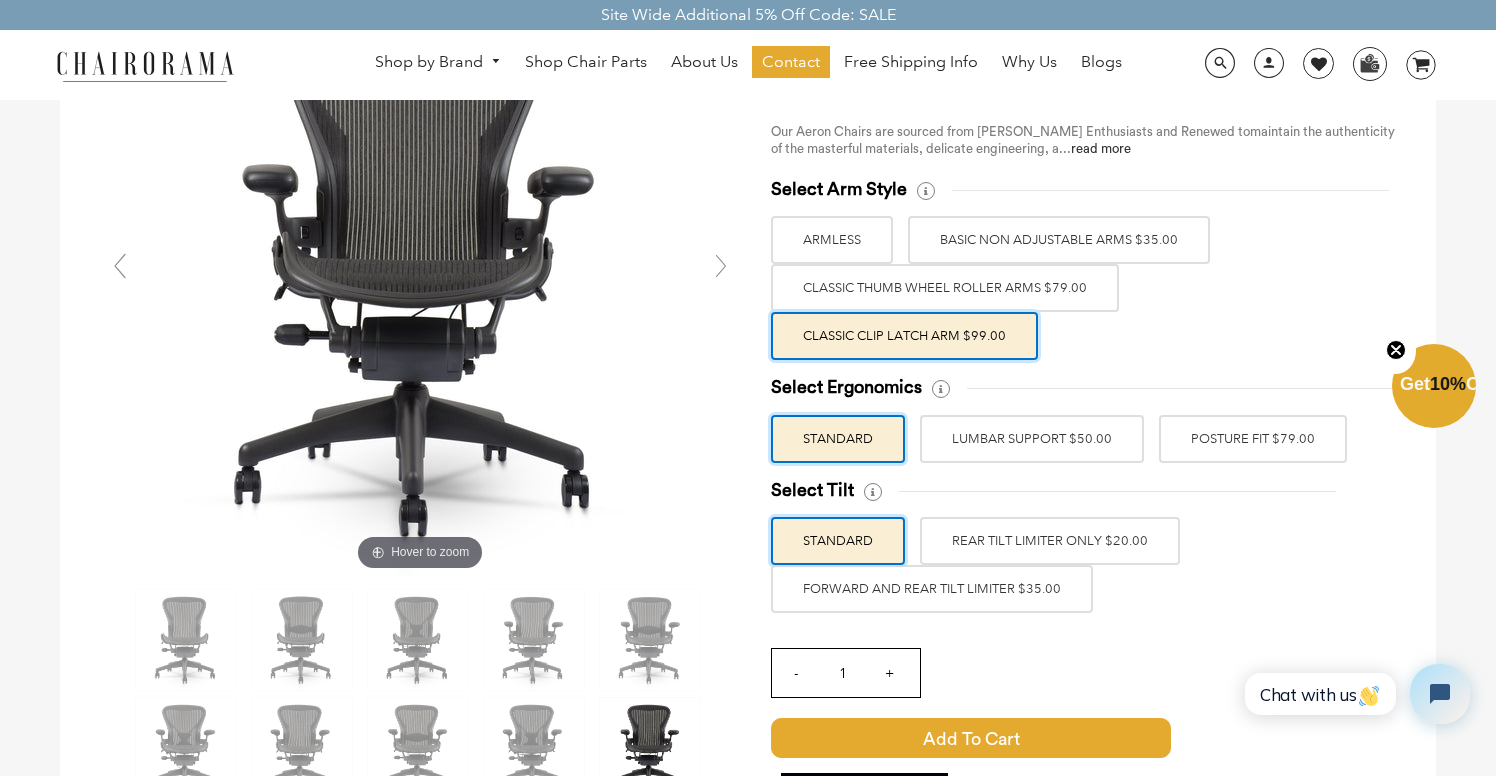 scroll, scrollTop: 226, scrollLeft: 0, axis: vertical 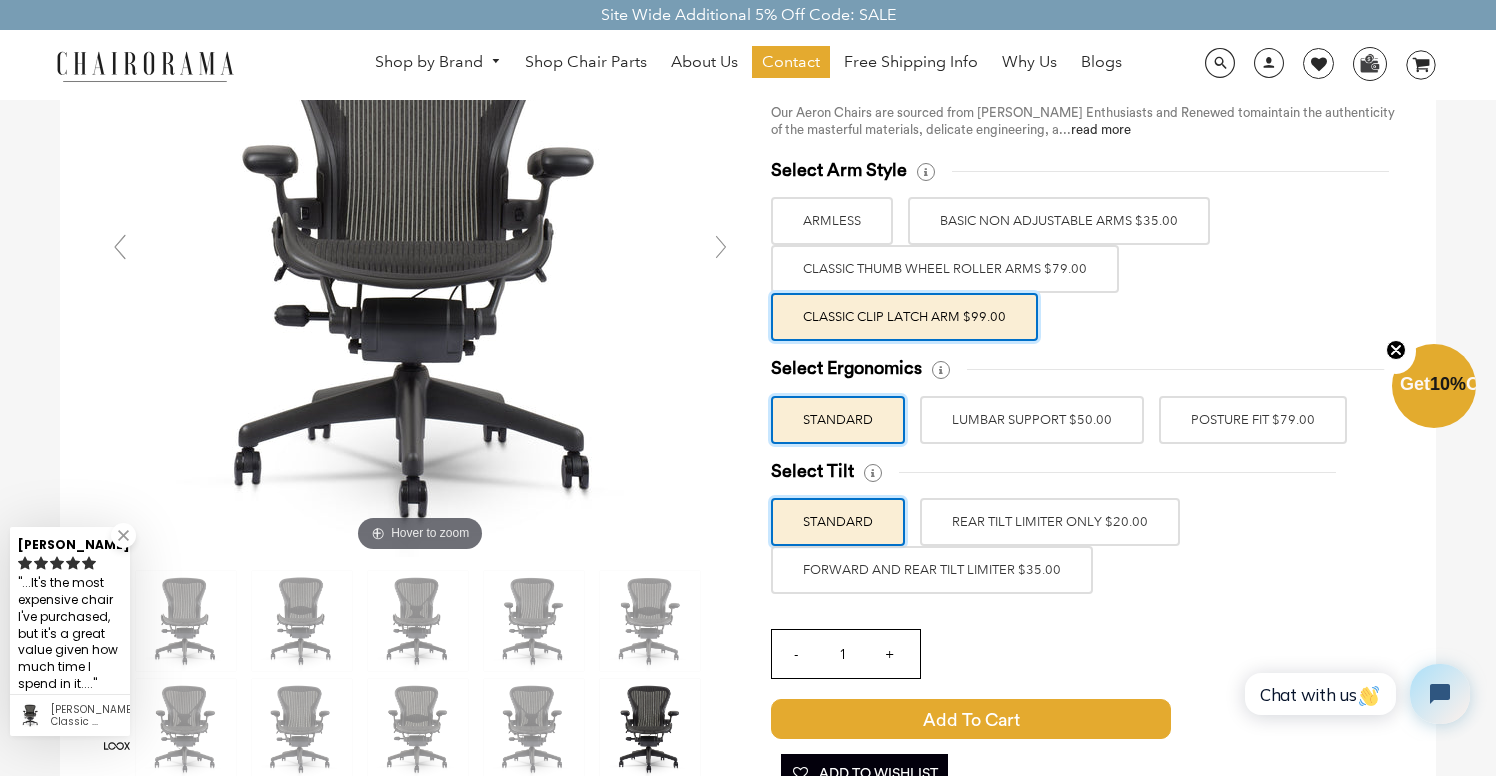 click on "LUMBAR SUPPORT $50.00" at bounding box center [1032, 420] 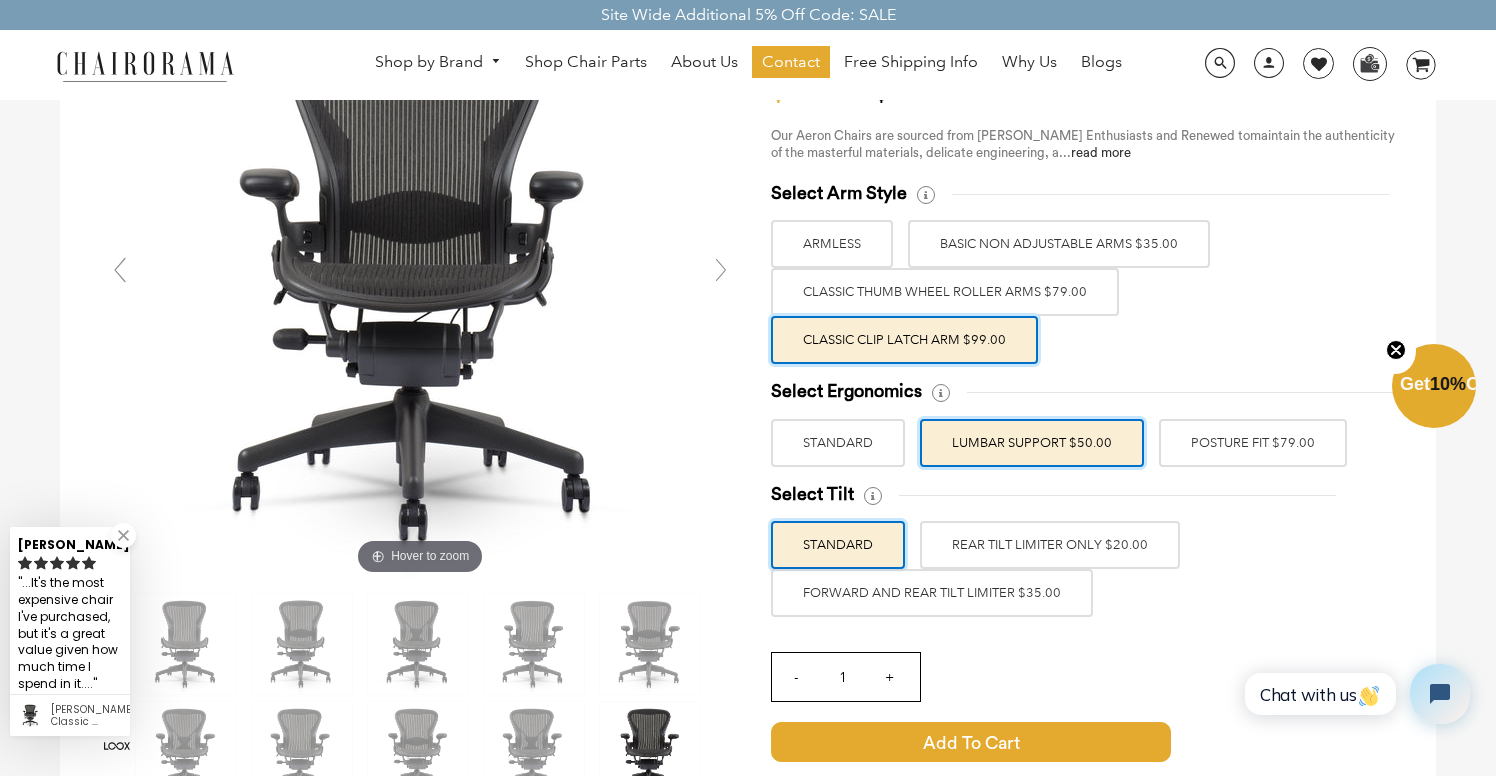scroll, scrollTop: 196, scrollLeft: 0, axis: vertical 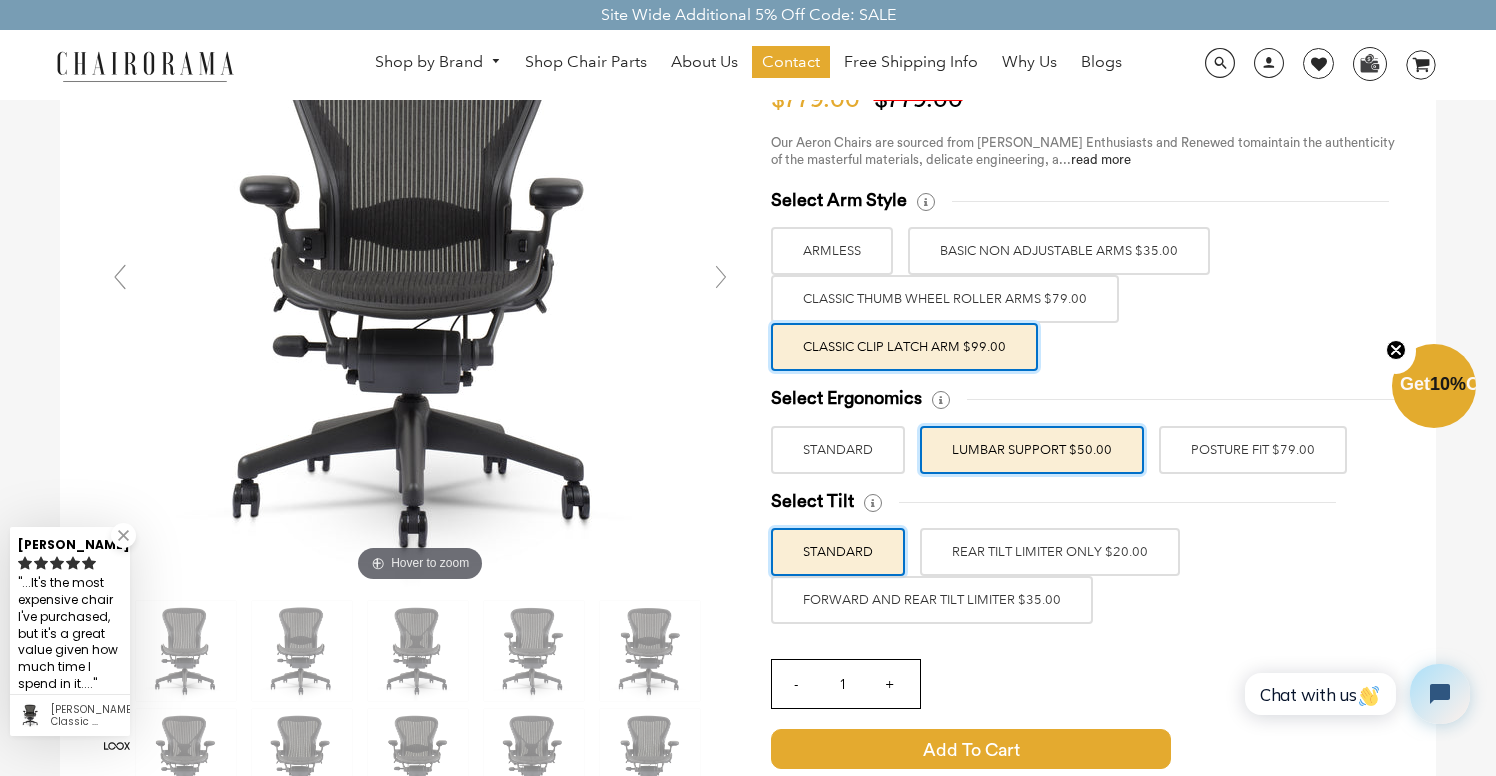 click on "POSTURE FIT $79.00" at bounding box center [1253, 450] 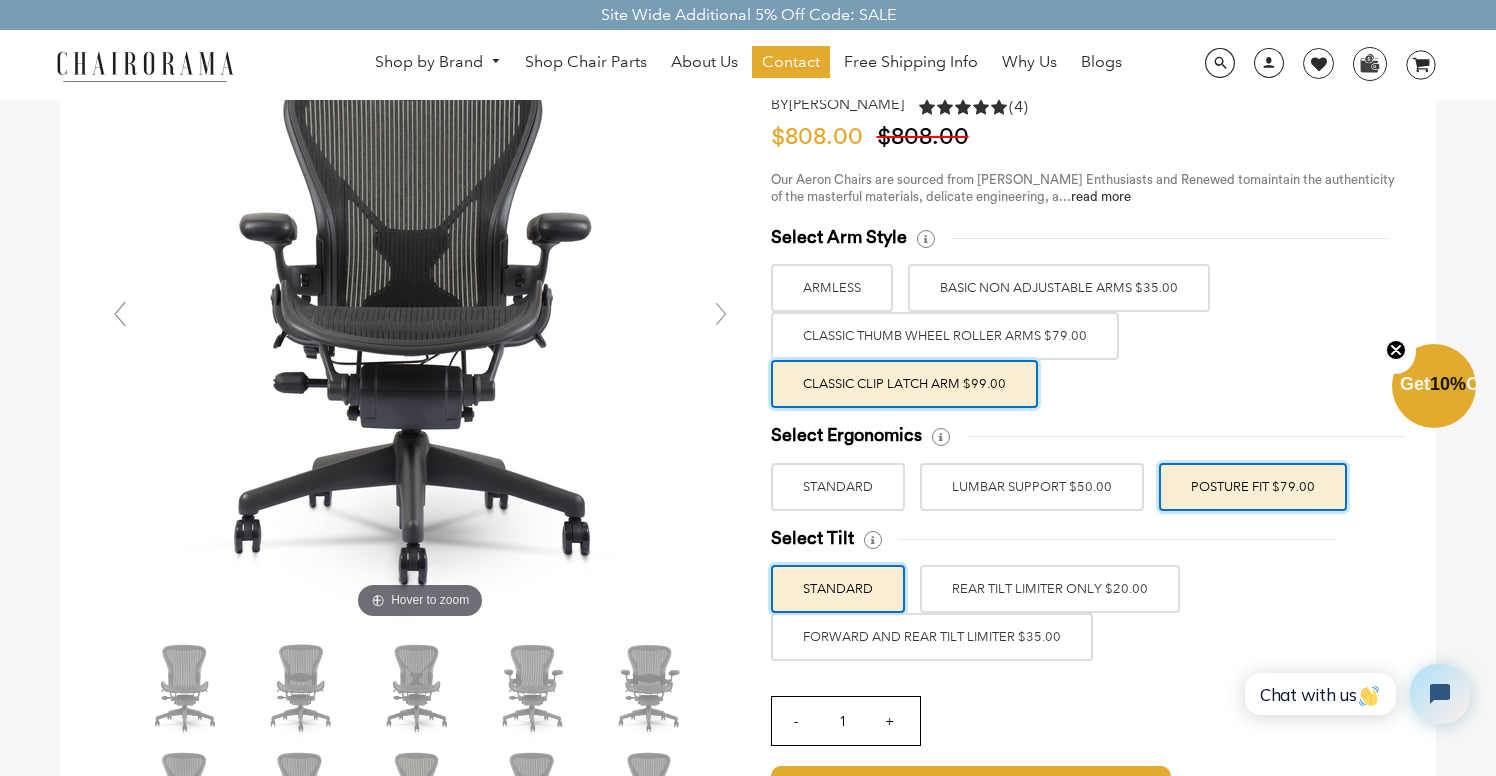 scroll, scrollTop: 217, scrollLeft: 0, axis: vertical 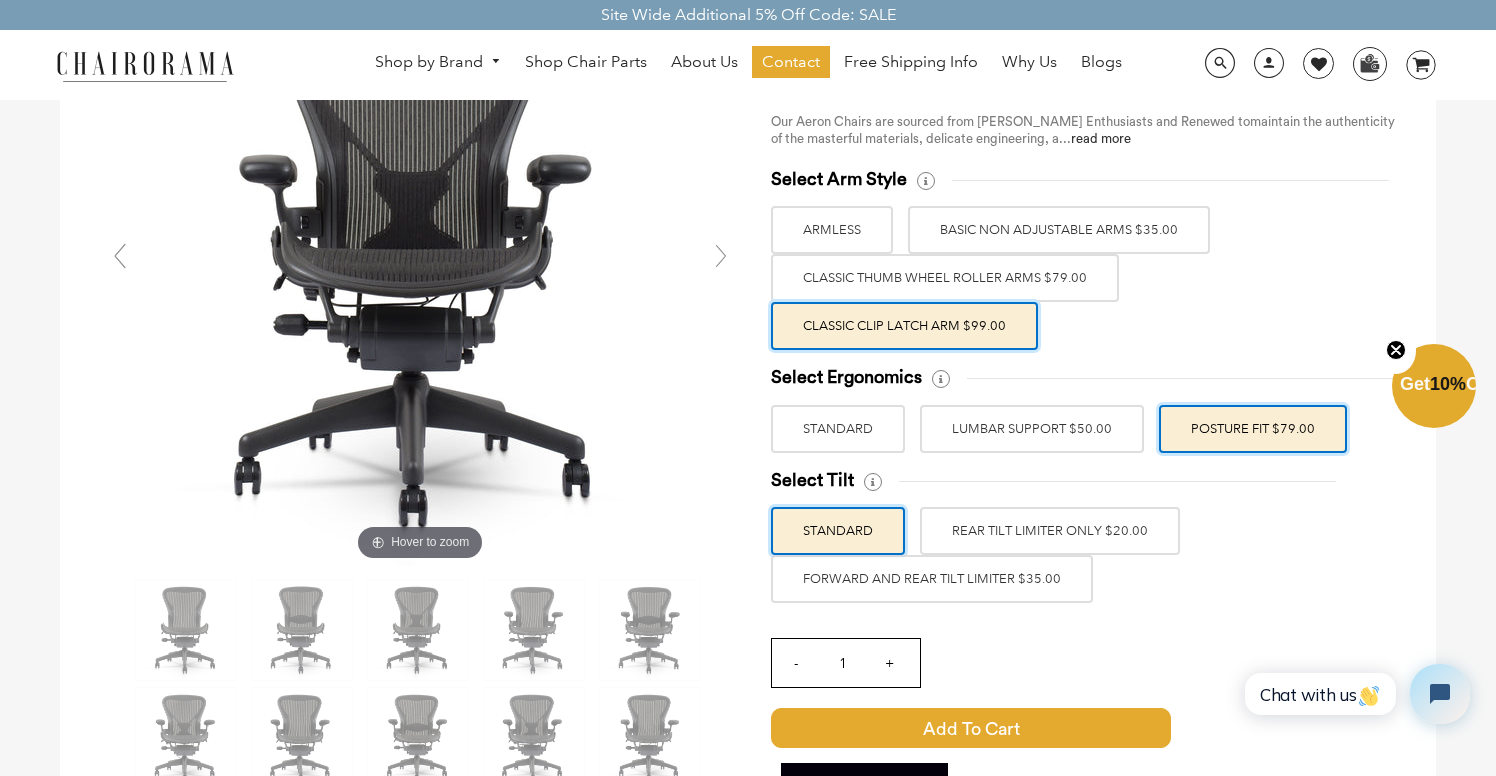 click on "REAR TILT LIMITER ONLY $20.00" at bounding box center [1050, 531] 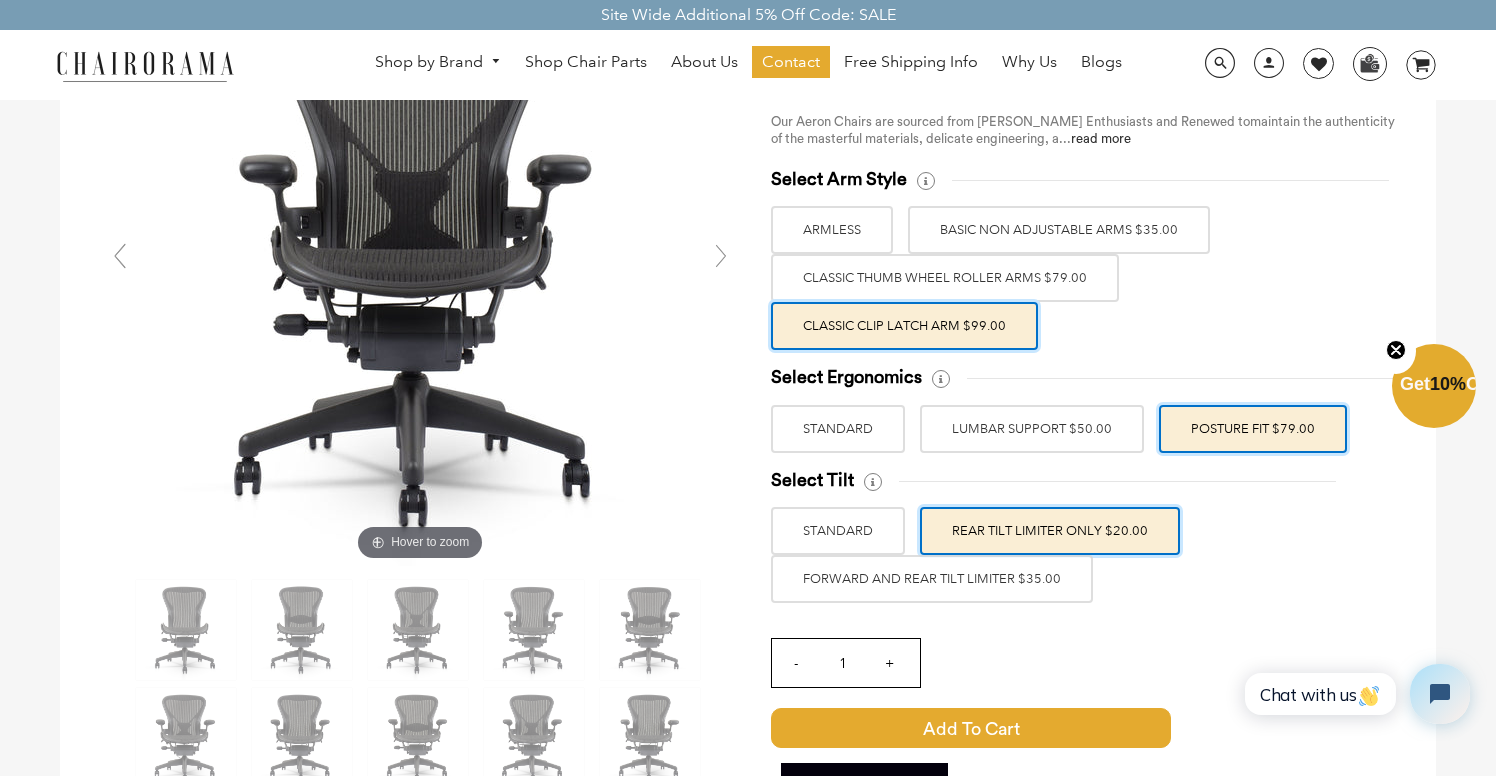 click on "FORWARD AND REAR TILT LIMITER $35.00" at bounding box center (932, 579) 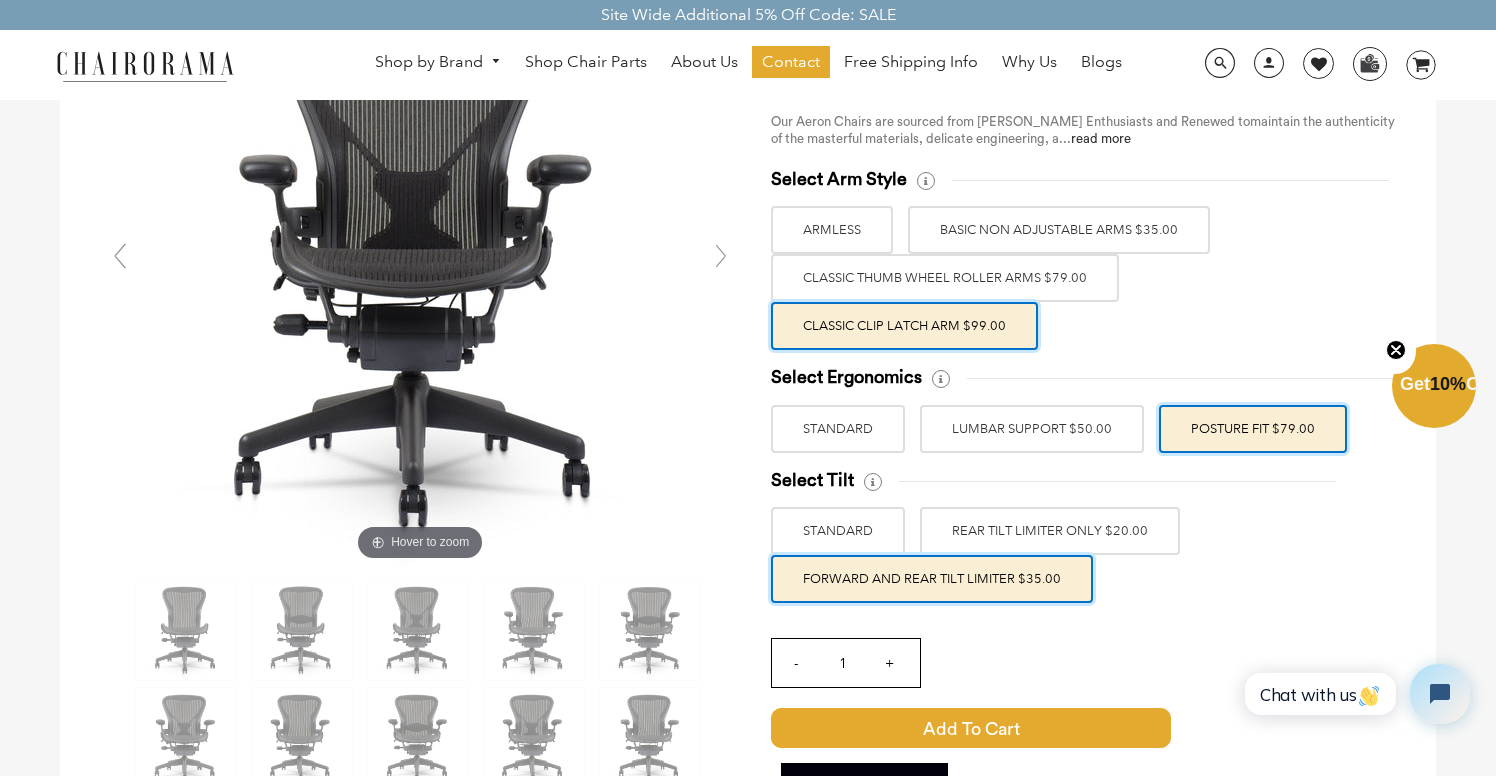 click on "REAR TILT LIMITER ONLY $20.00" at bounding box center (1050, 531) 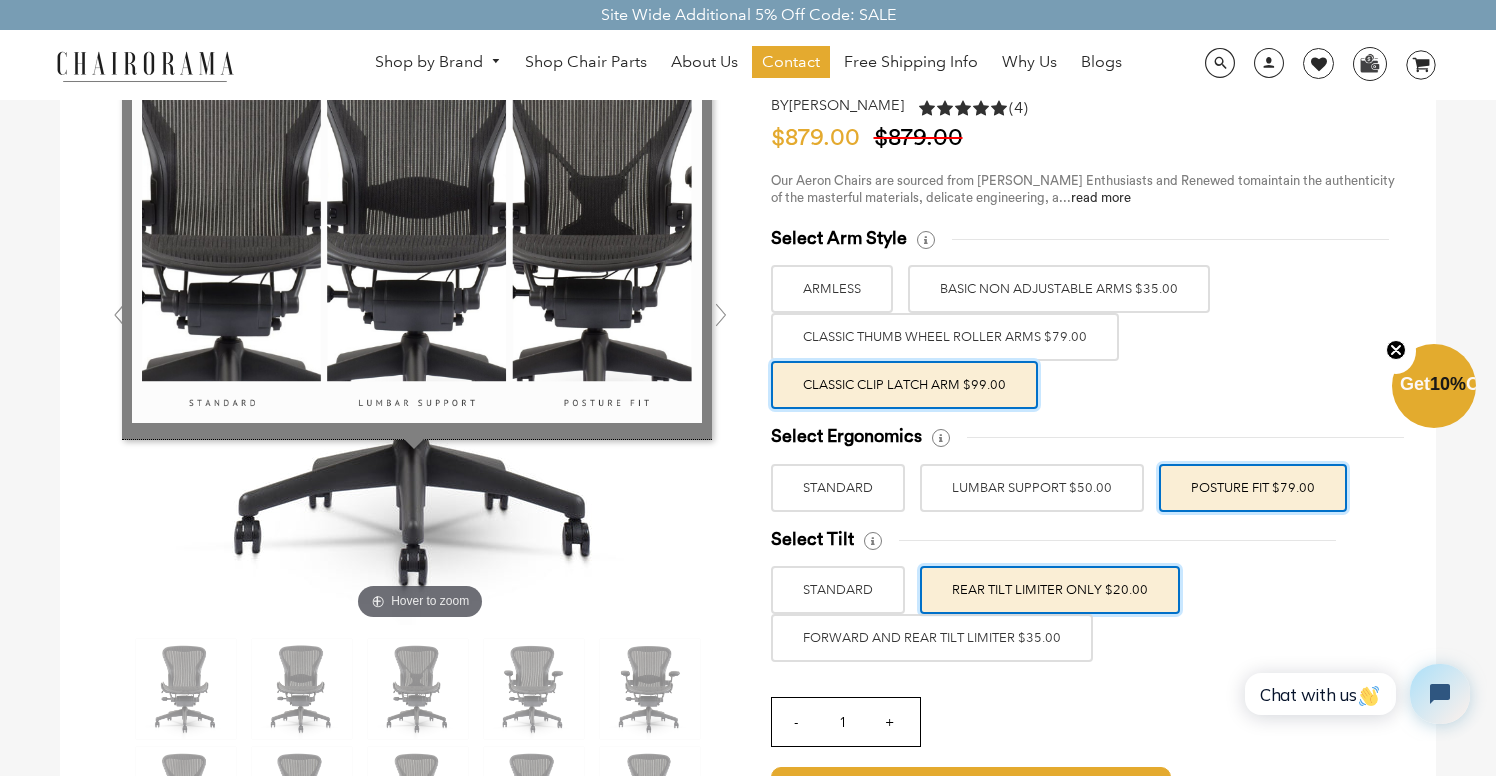scroll, scrollTop: 161, scrollLeft: 0, axis: vertical 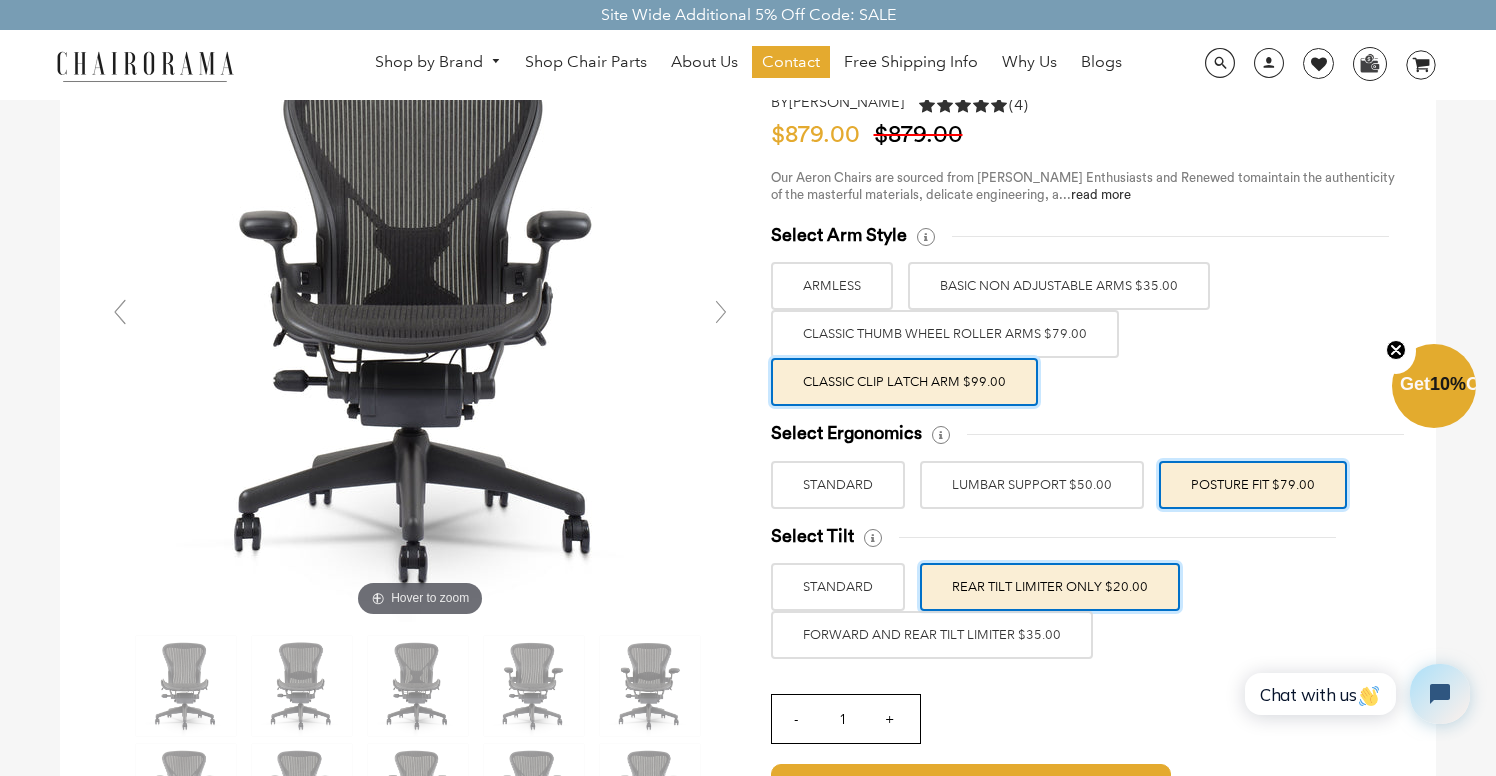 click on "Classic Thumb Wheel Roller Arms $79.00" at bounding box center [945, 334] 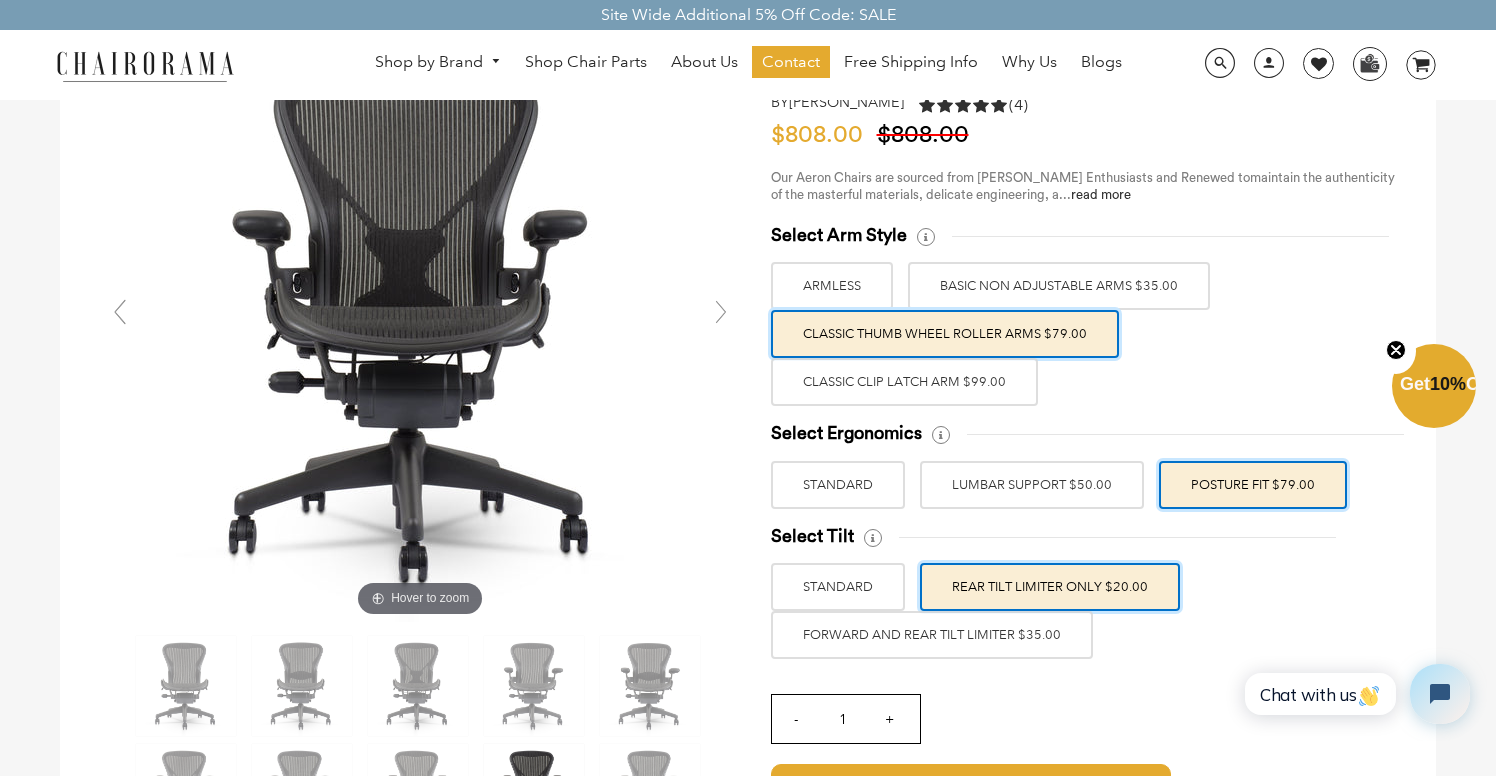 click on "Classic Clip Latch Arm $99.00" at bounding box center (904, 382) 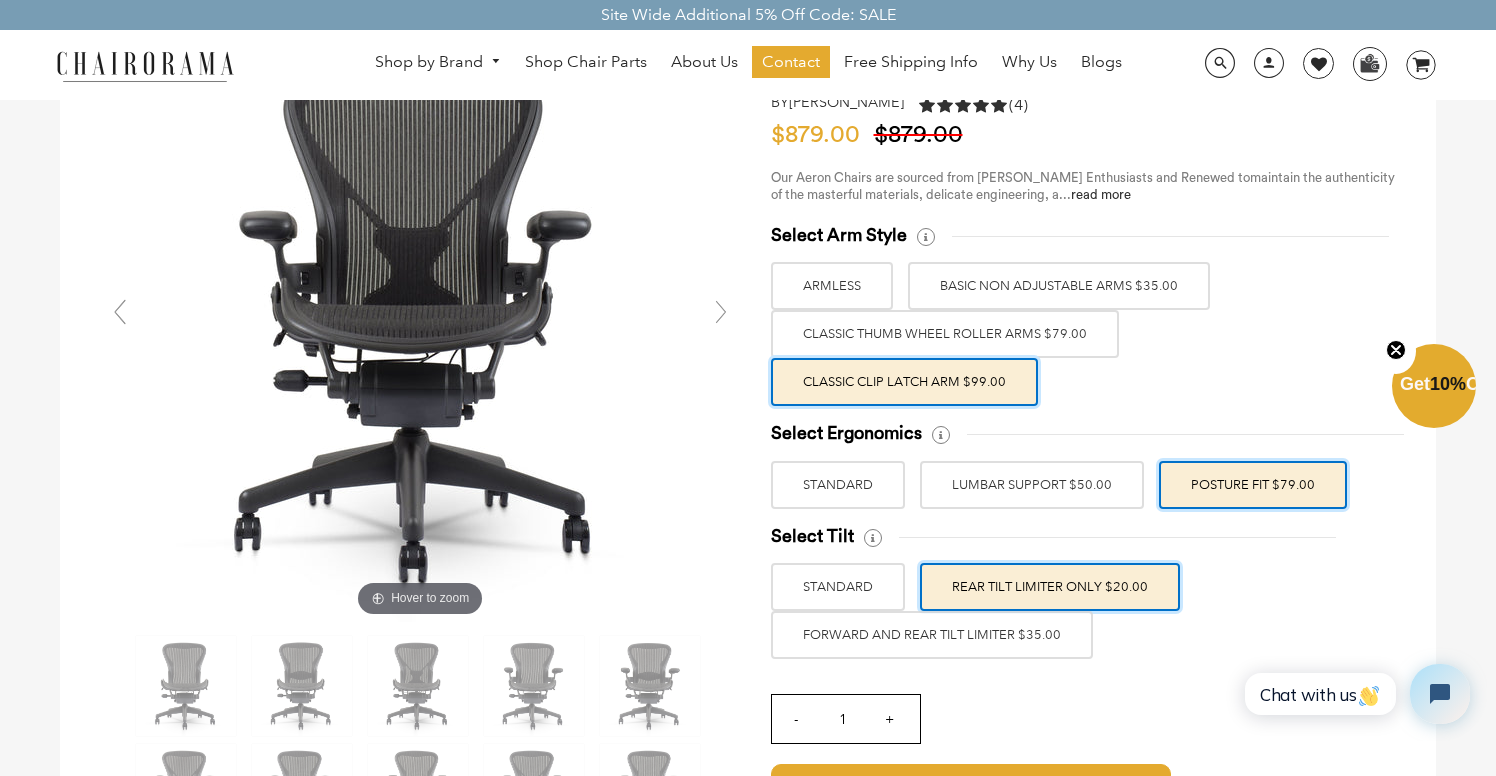 click on "Classic Thumb Wheel Roller Arms $79.00" at bounding box center [945, 334] 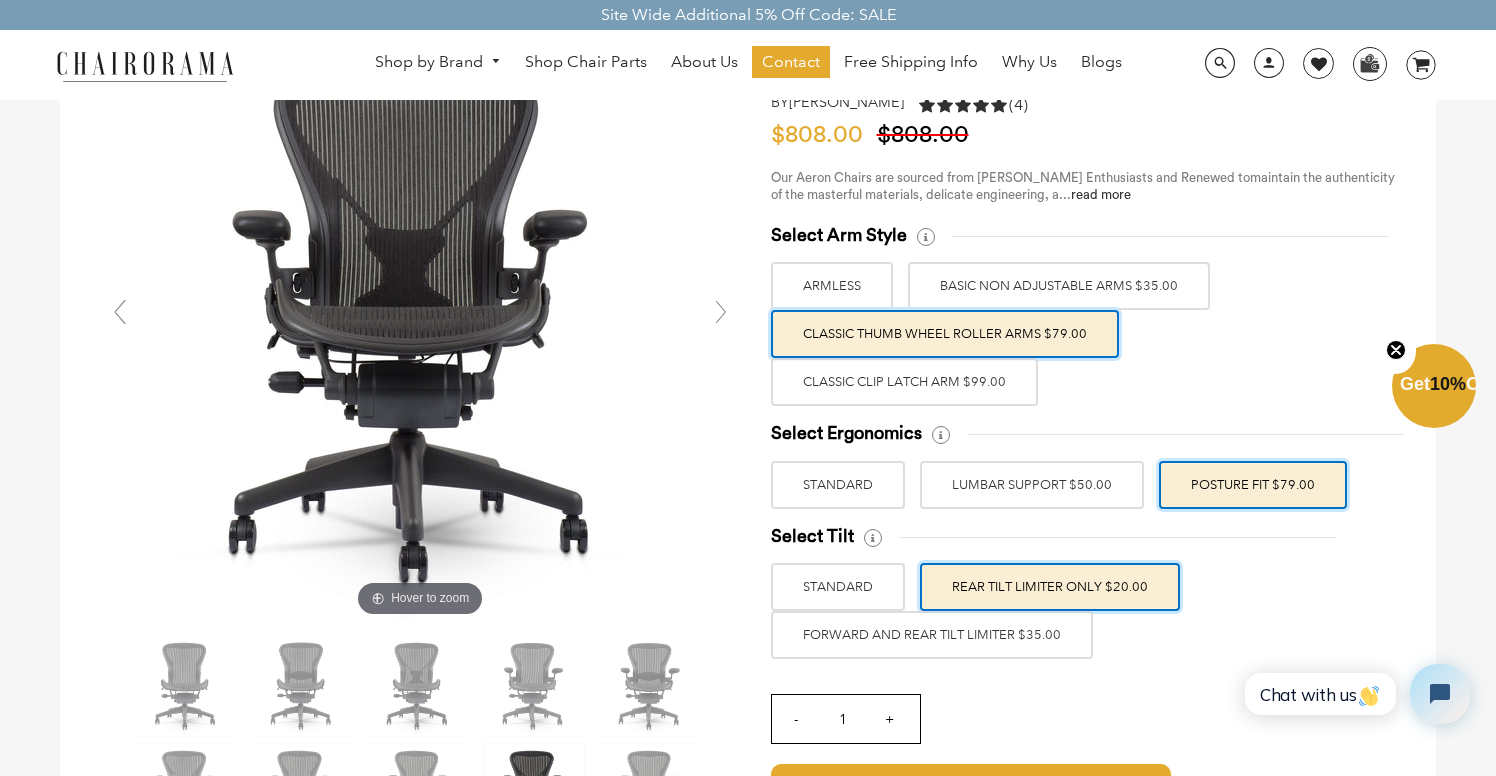 click on "Classic Clip Latch Arm $99.00" at bounding box center (904, 382) 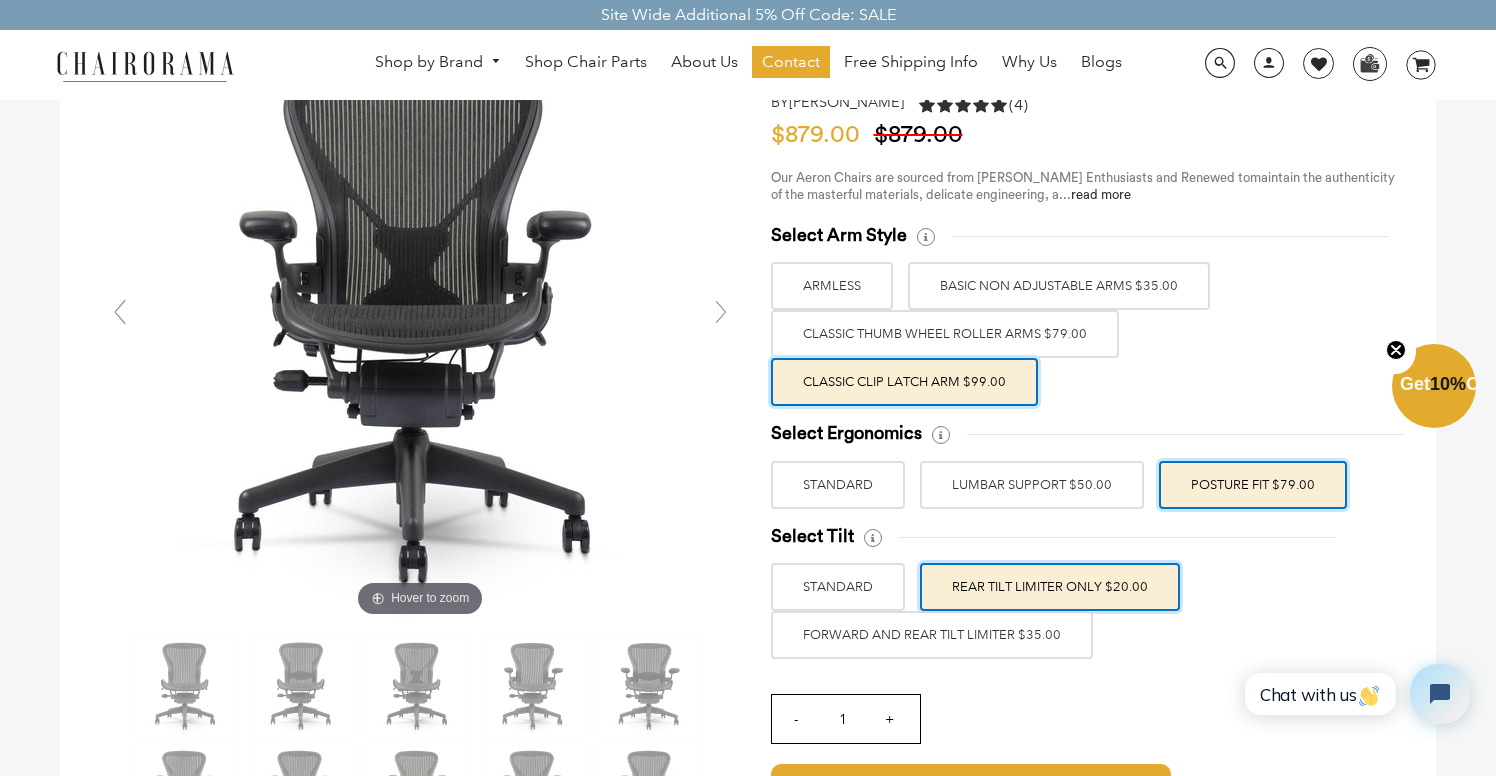 click on "Classic Thumb Wheel Roller Arms $79.00" at bounding box center (945, 334) 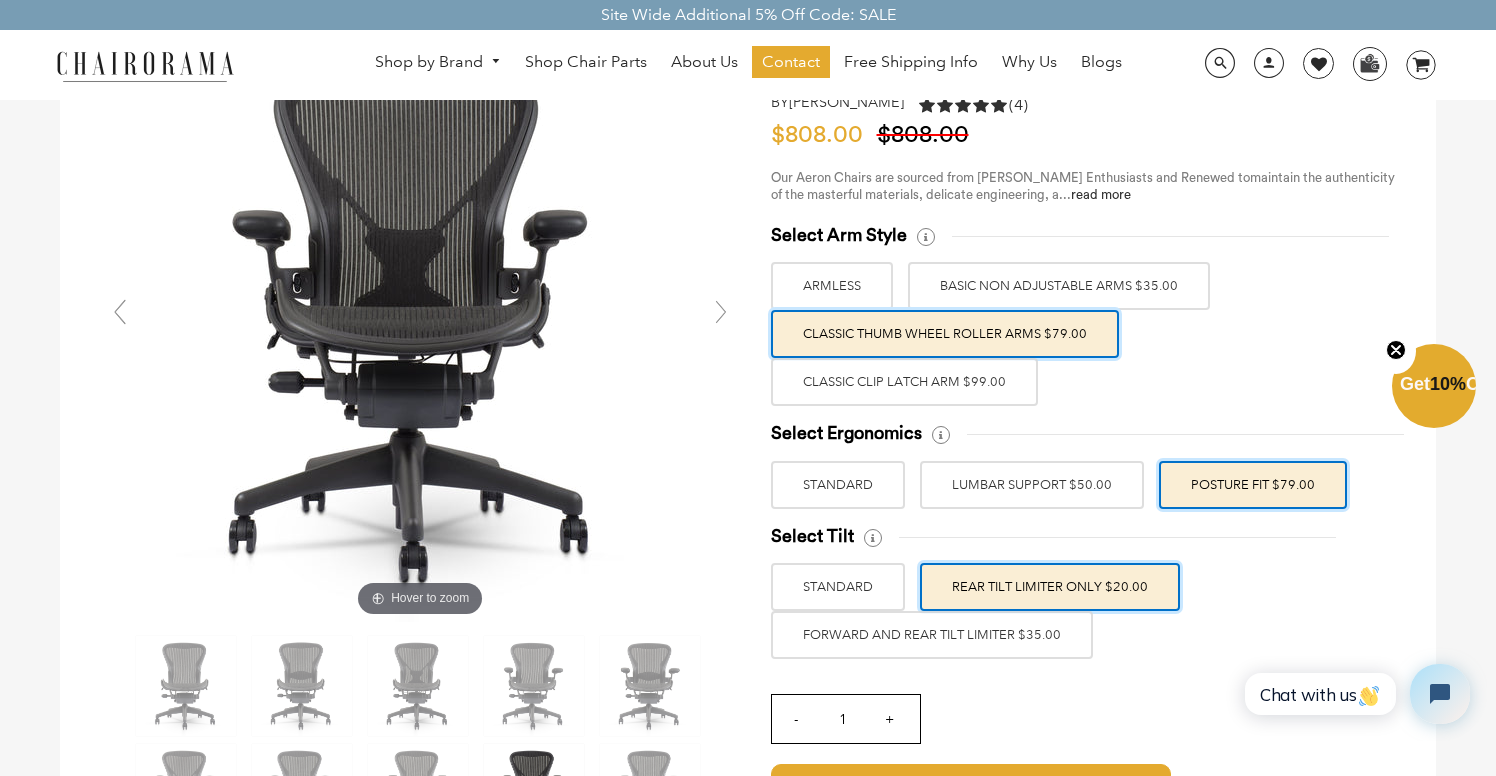 click on "BASIC NON ADJUSTABLE ARMS $35.00" at bounding box center [1059, 286] 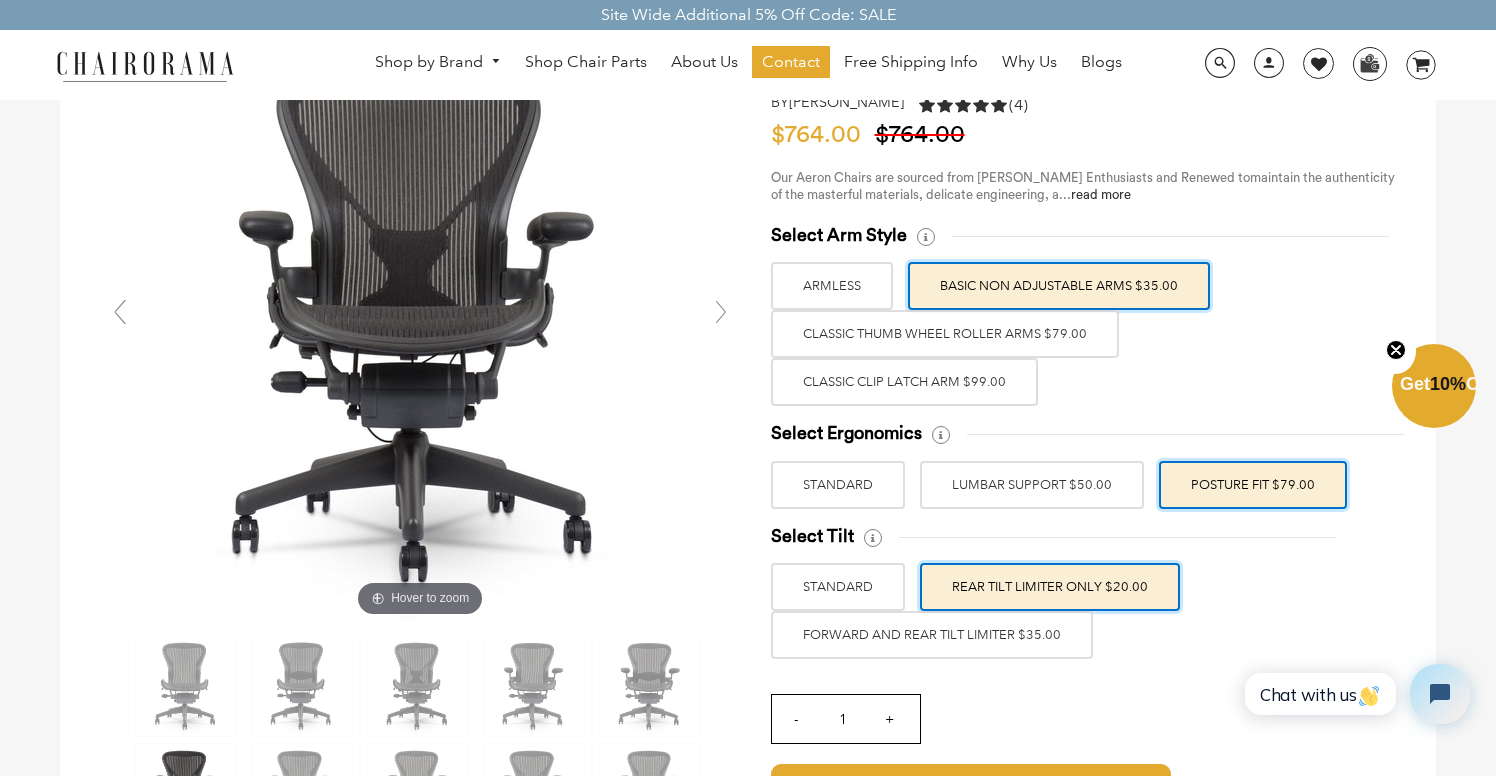 click on "Classic Thumb Wheel Roller Arms $79.00" at bounding box center [945, 334] 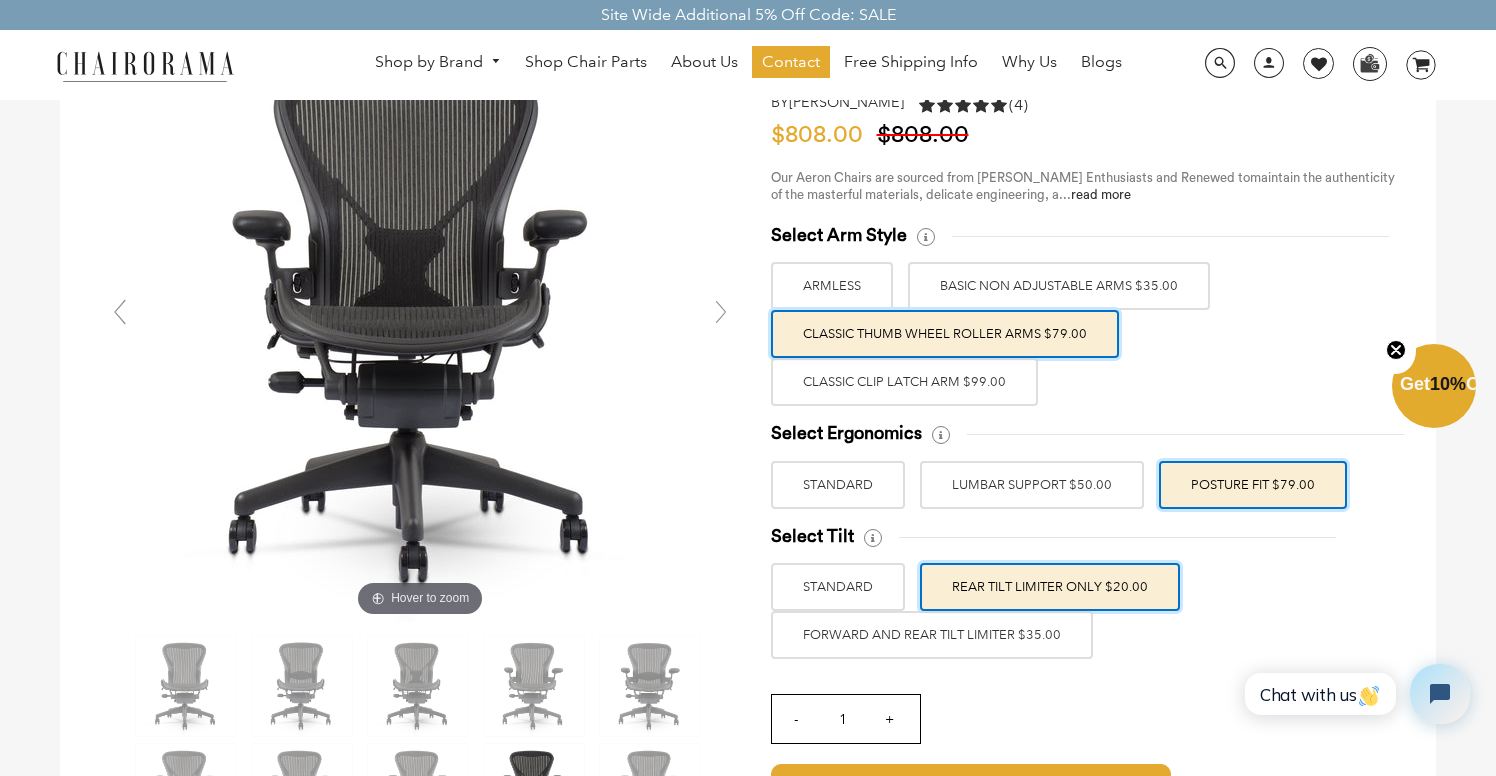 click on "Classic Clip Latch Arm $99.00" at bounding box center (904, 382) 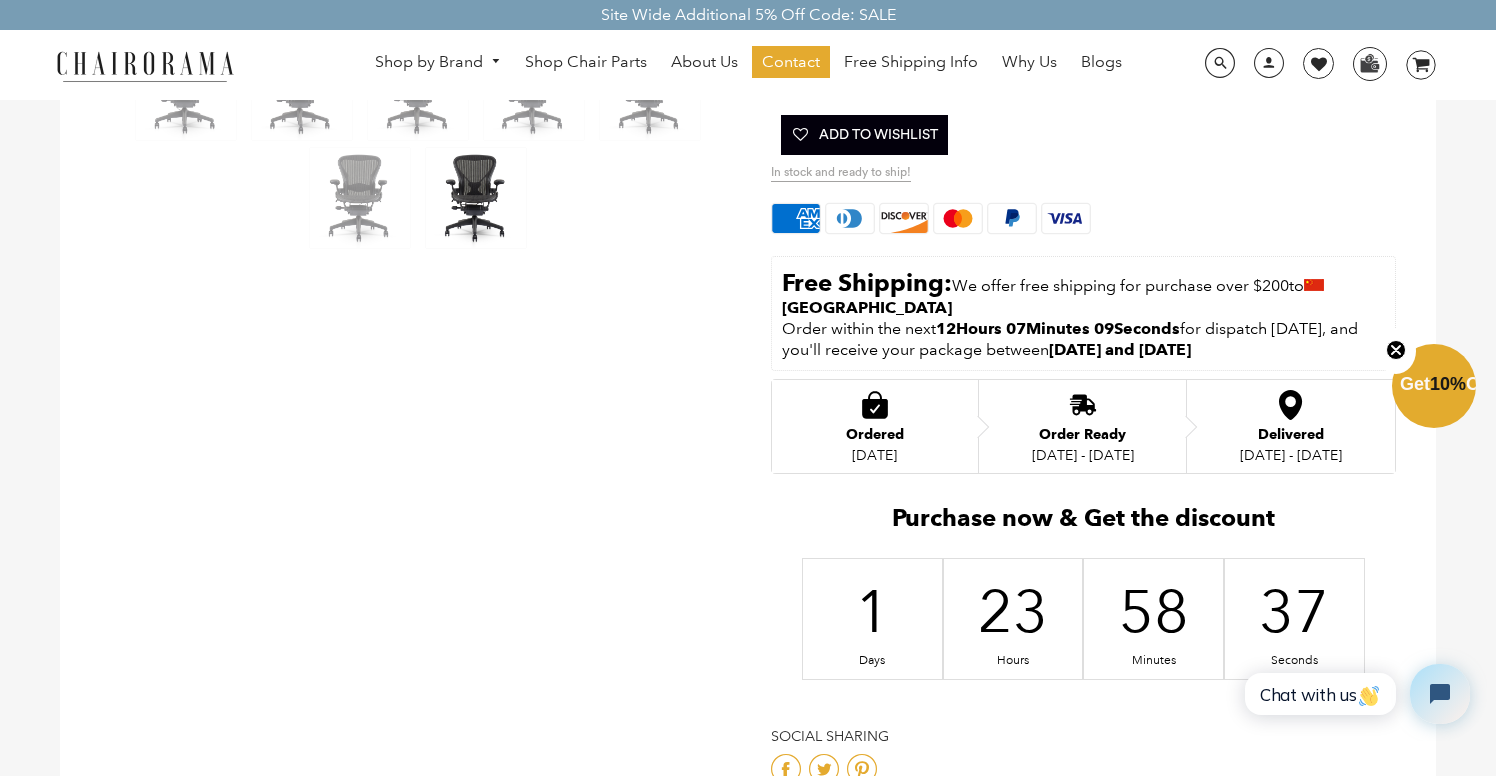 scroll, scrollTop: 854, scrollLeft: 0, axis: vertical 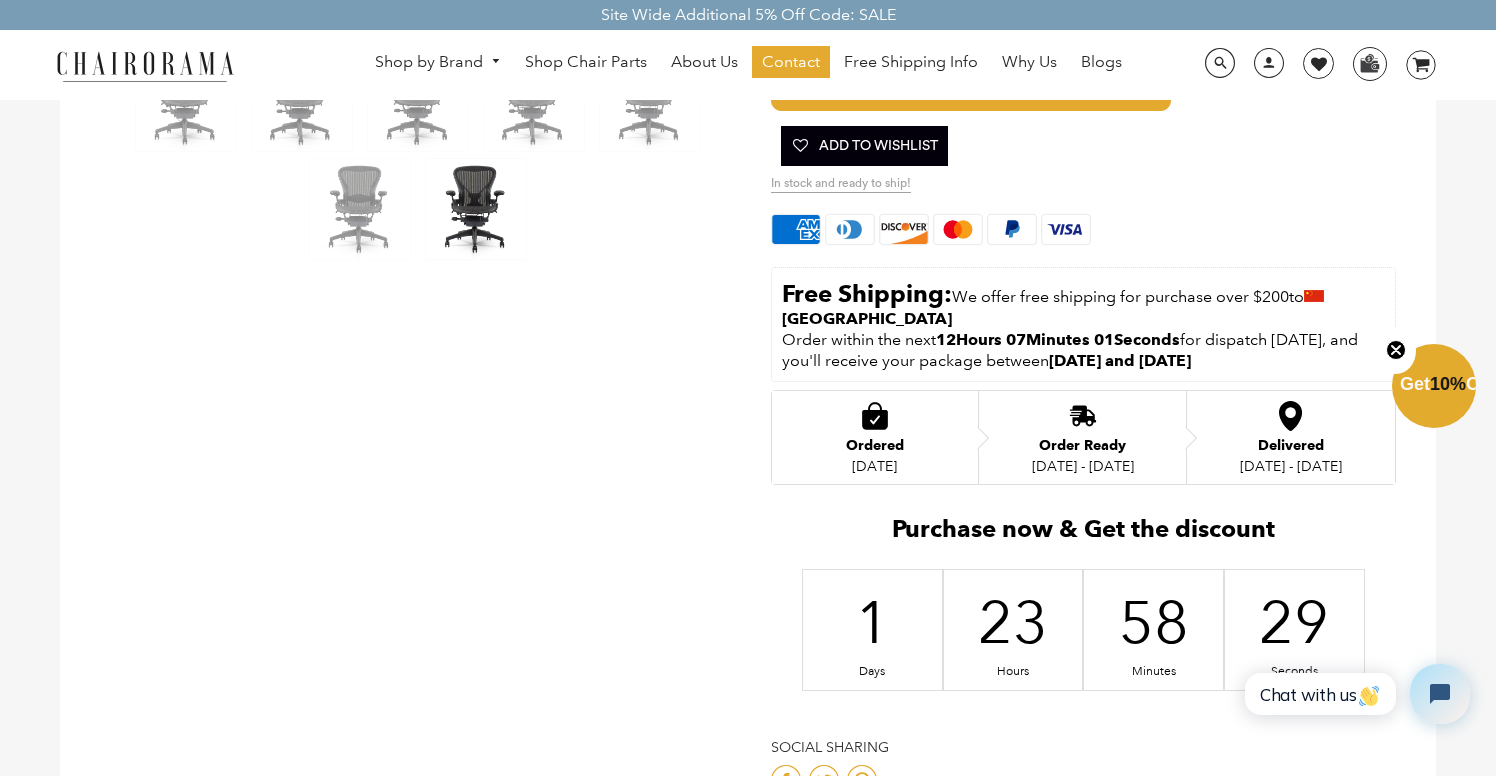 click at bounding box center [1314, 296] 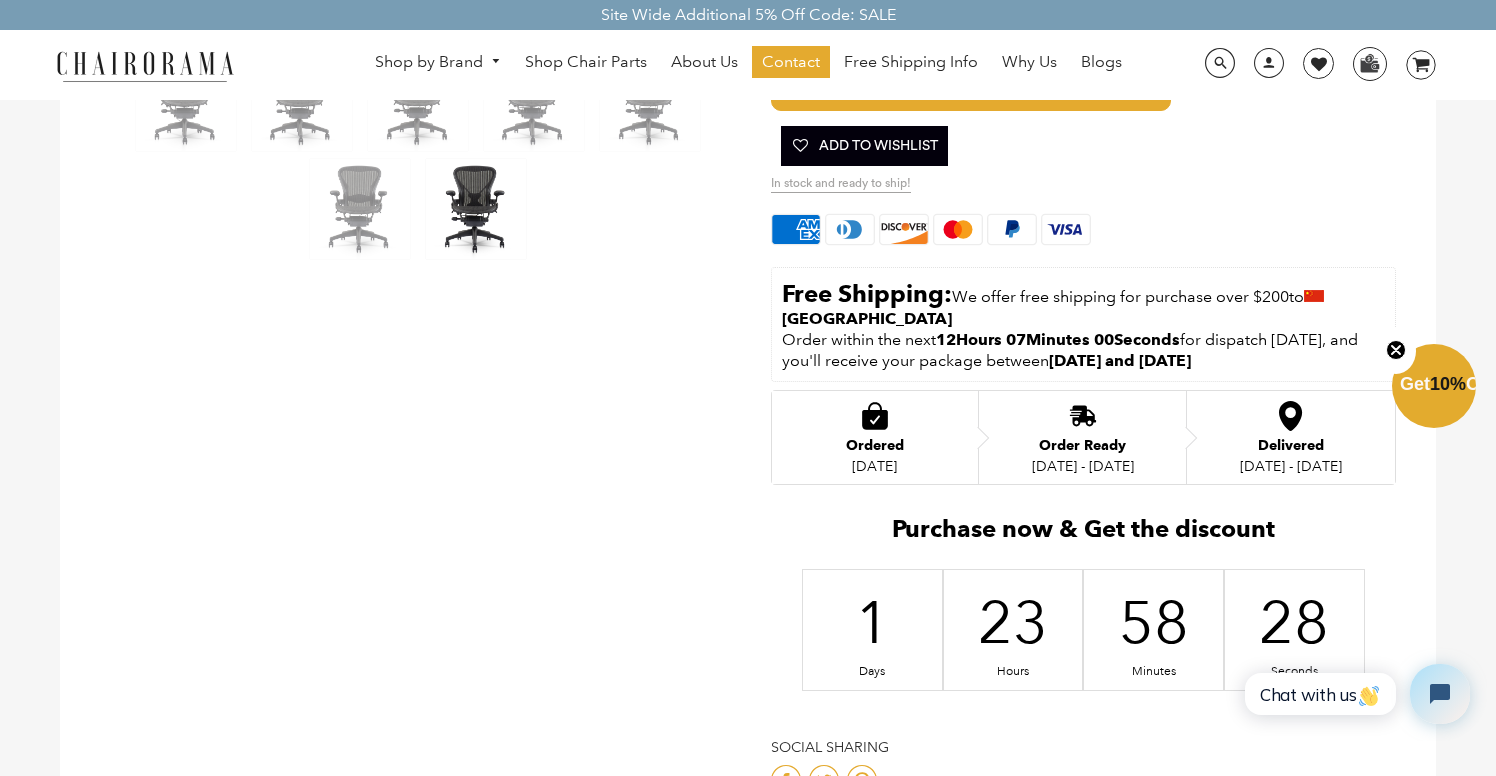 click at bounding box center [1314, 296] 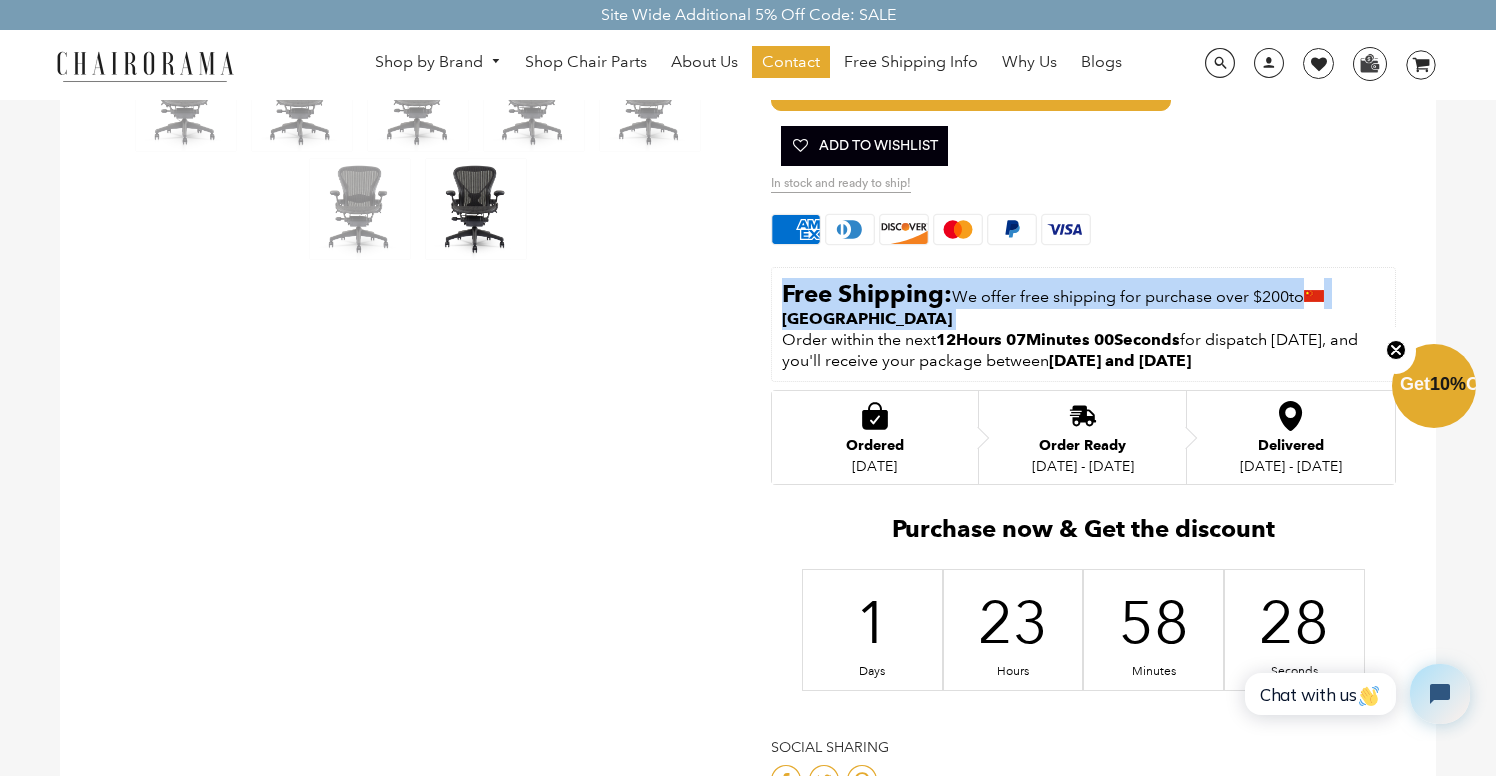 click at bounding box center (1314, 296) 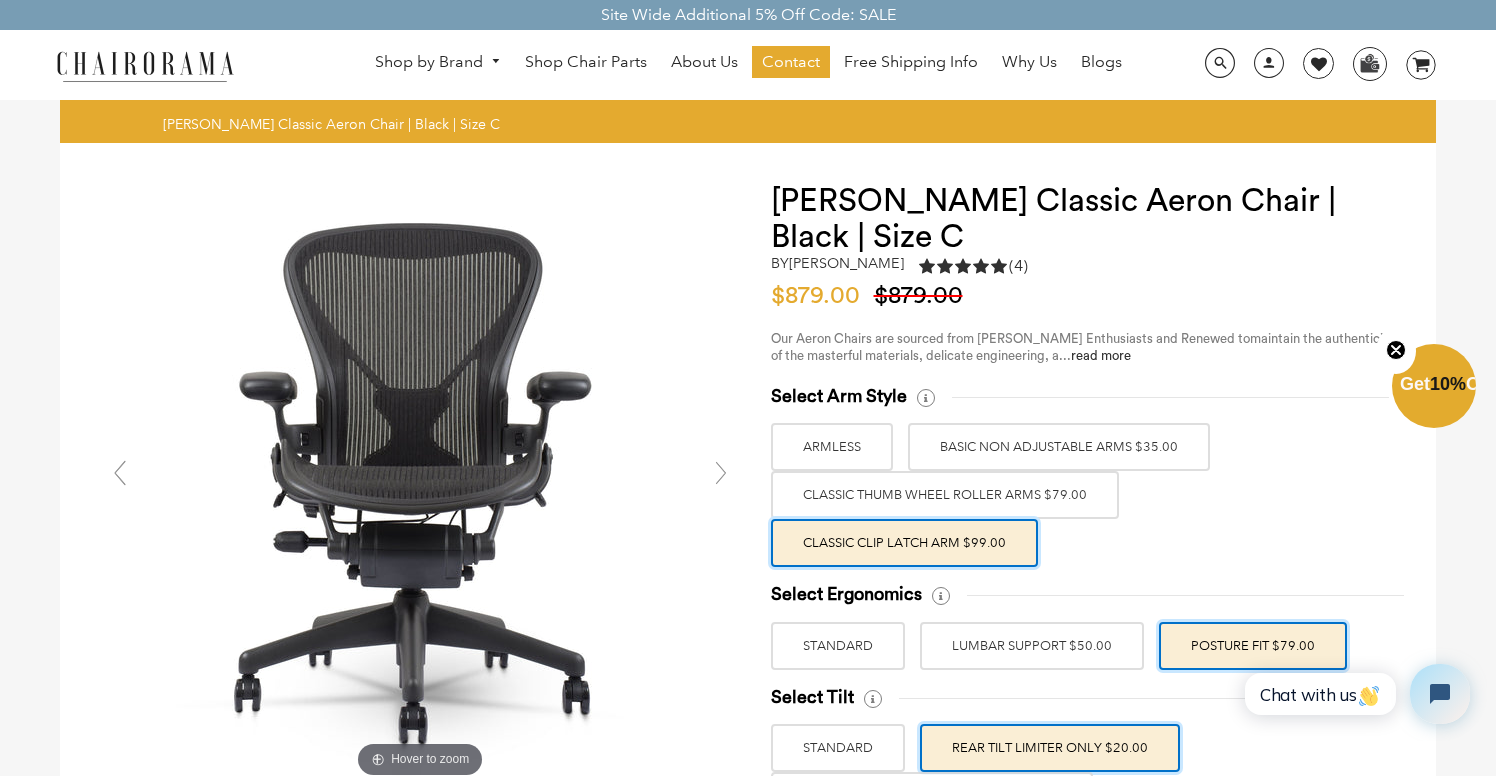 scroll, scrollTop: 0, scrollLeft: 0, axis: both 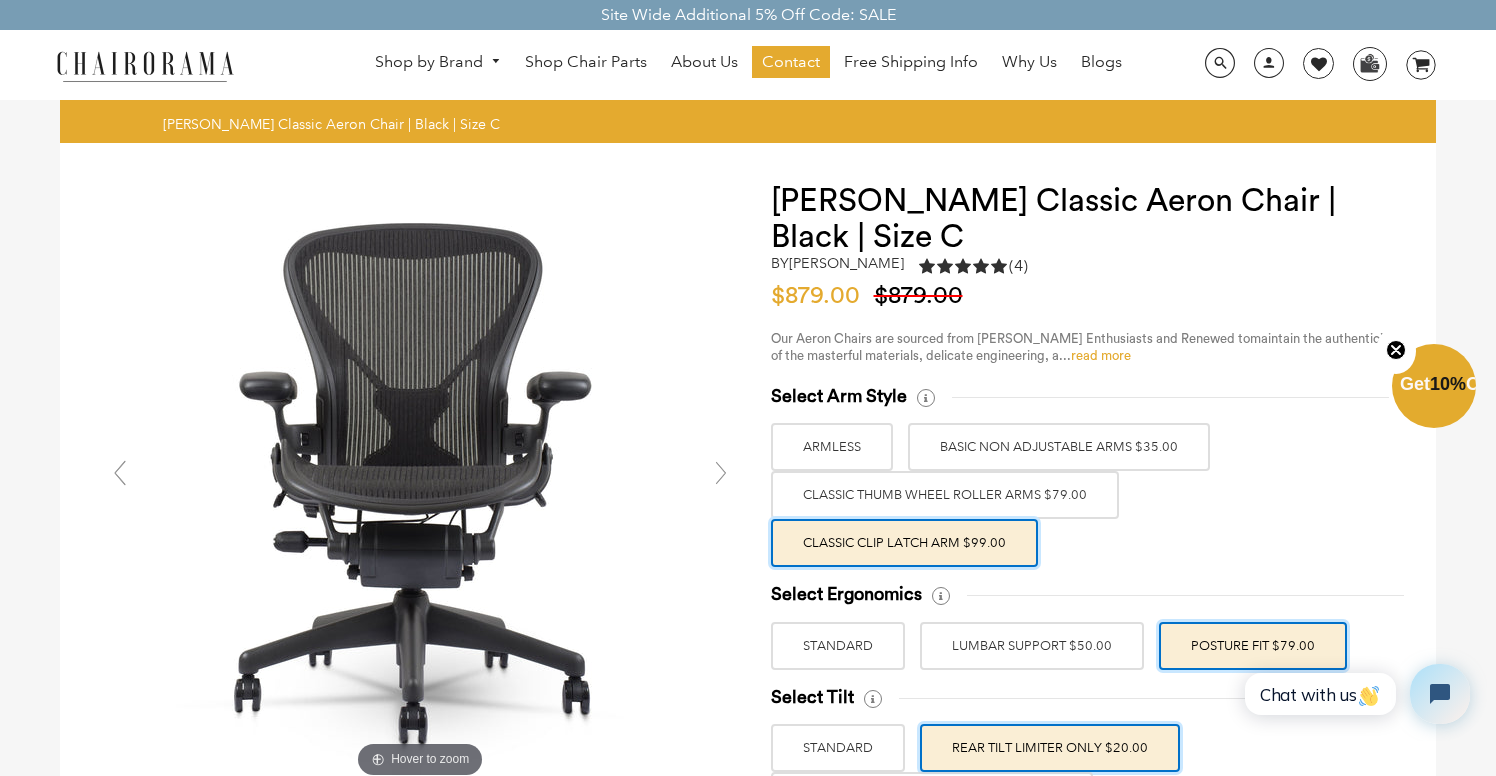 click on "read more" at bounding box center [1101, 355] 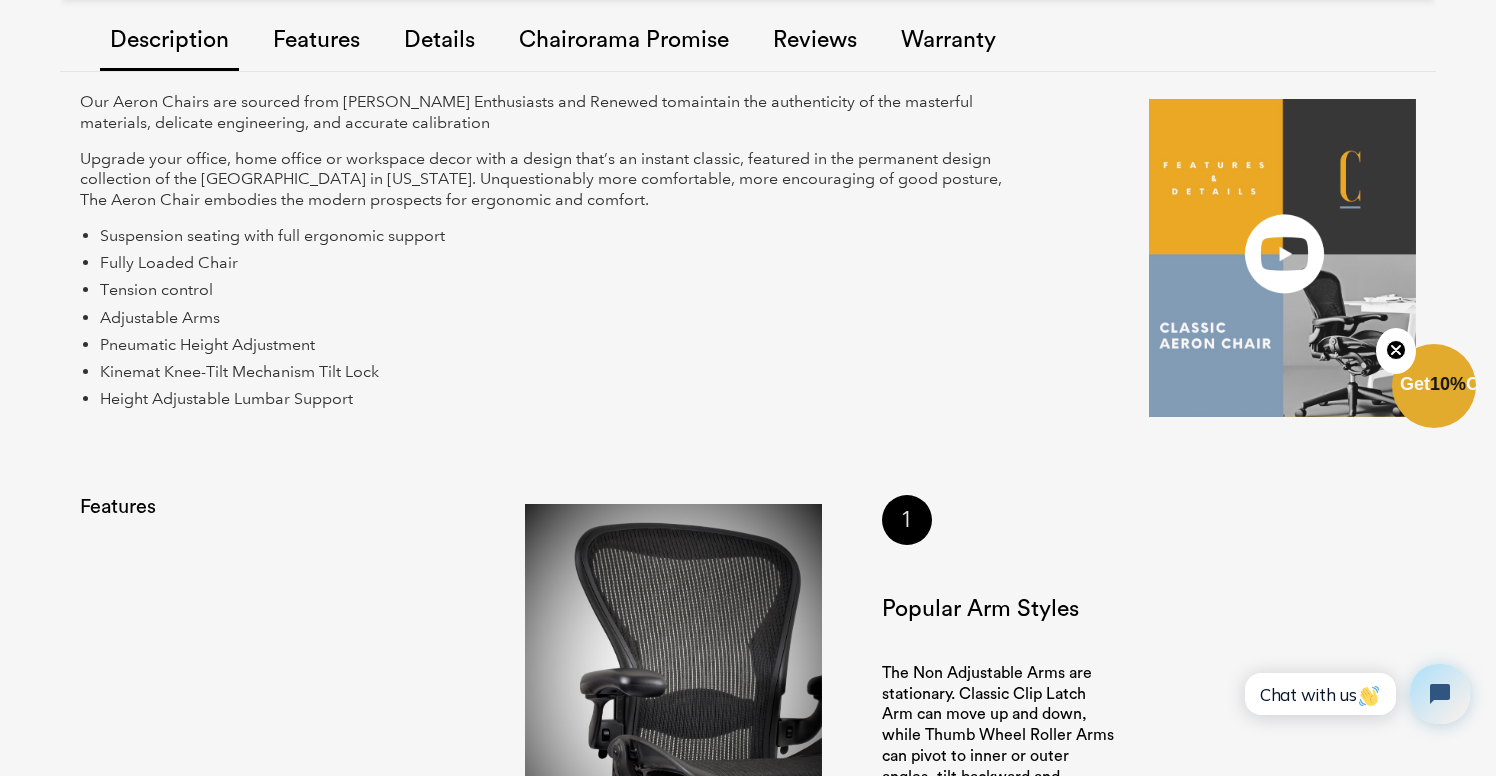 scroll, scrollTop: 1735, scrollLeft: 0, axis: vertical 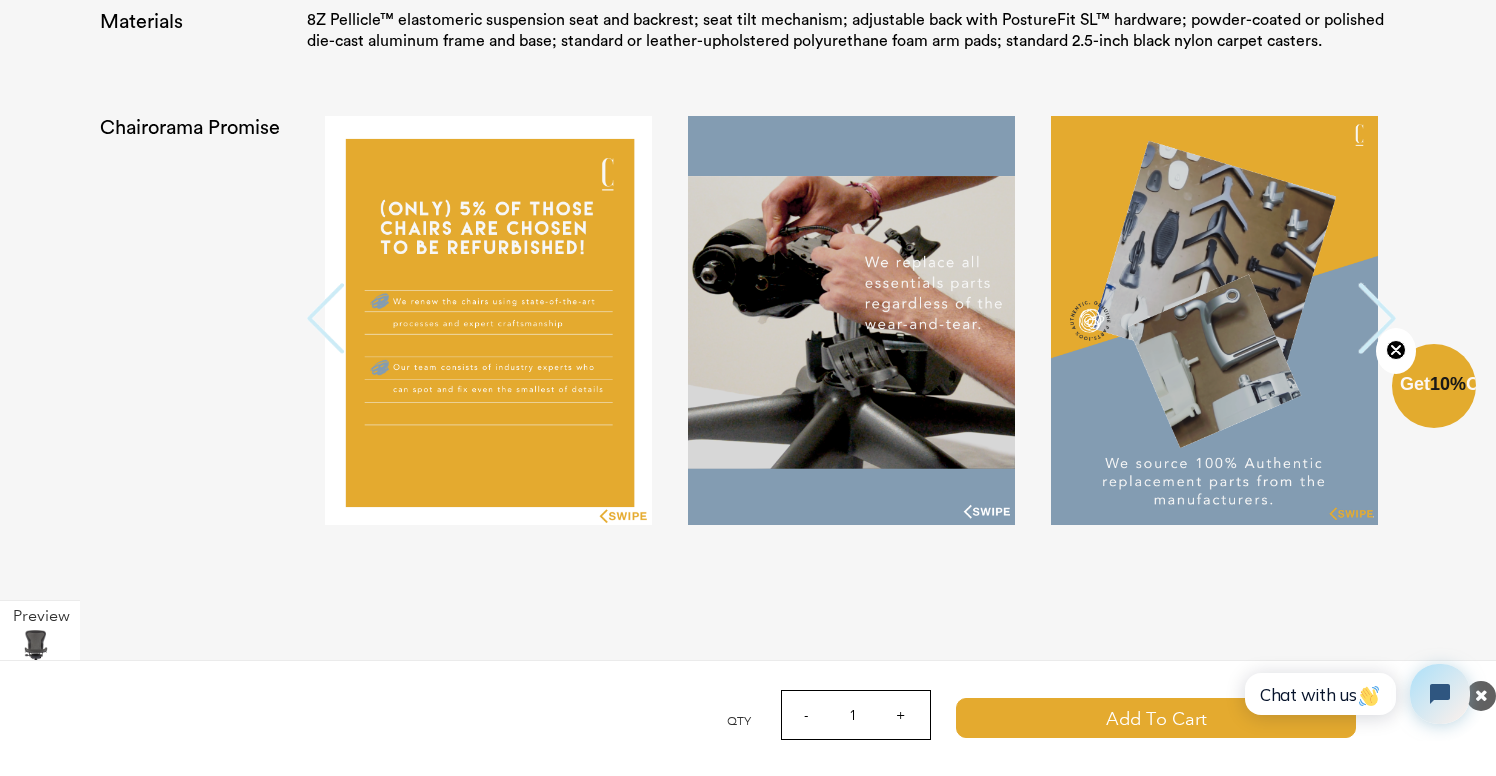 click on "Next" at bounding box center (1376, 320) 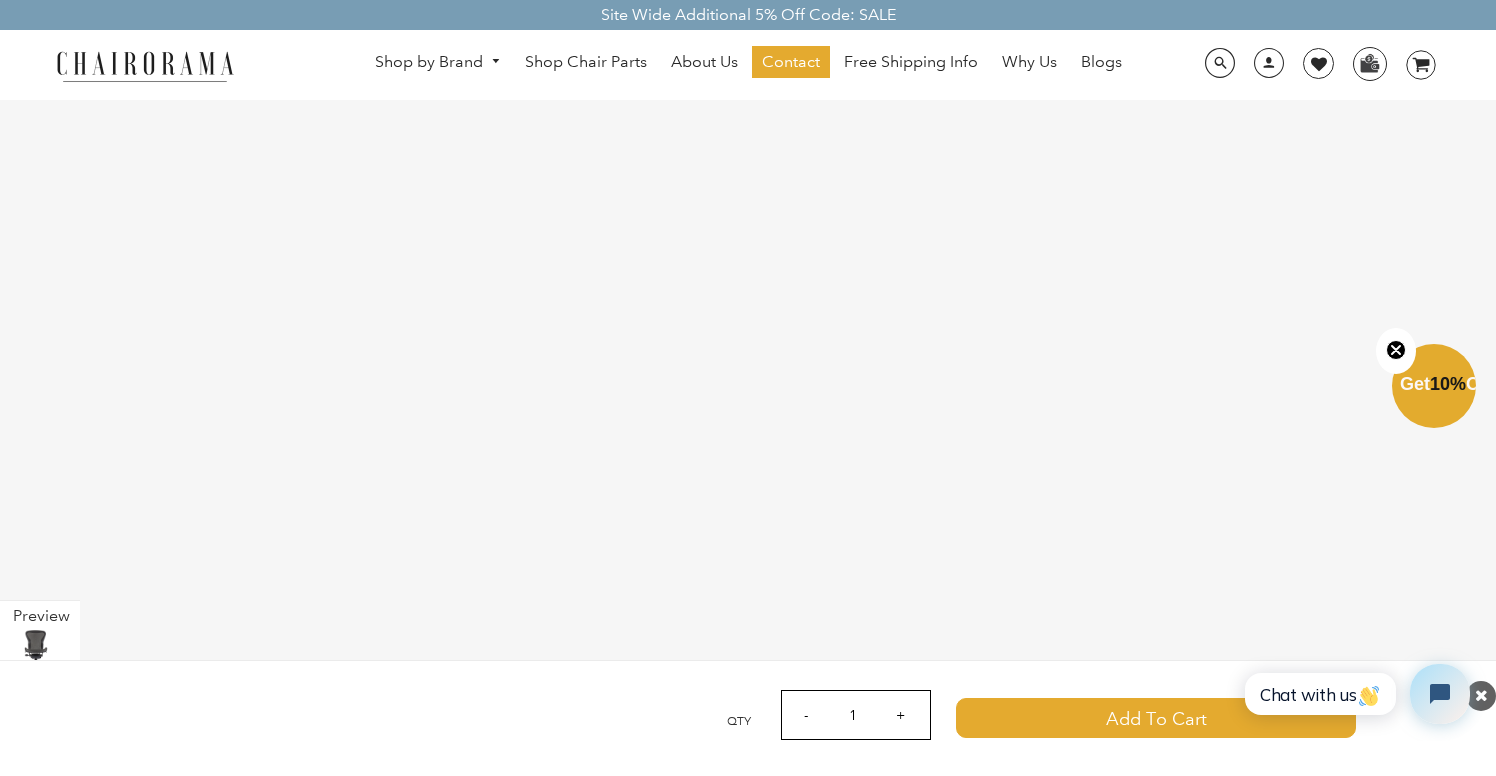 scroll, scrollTop: 4483, scrollLeft: 0, axis: vertical 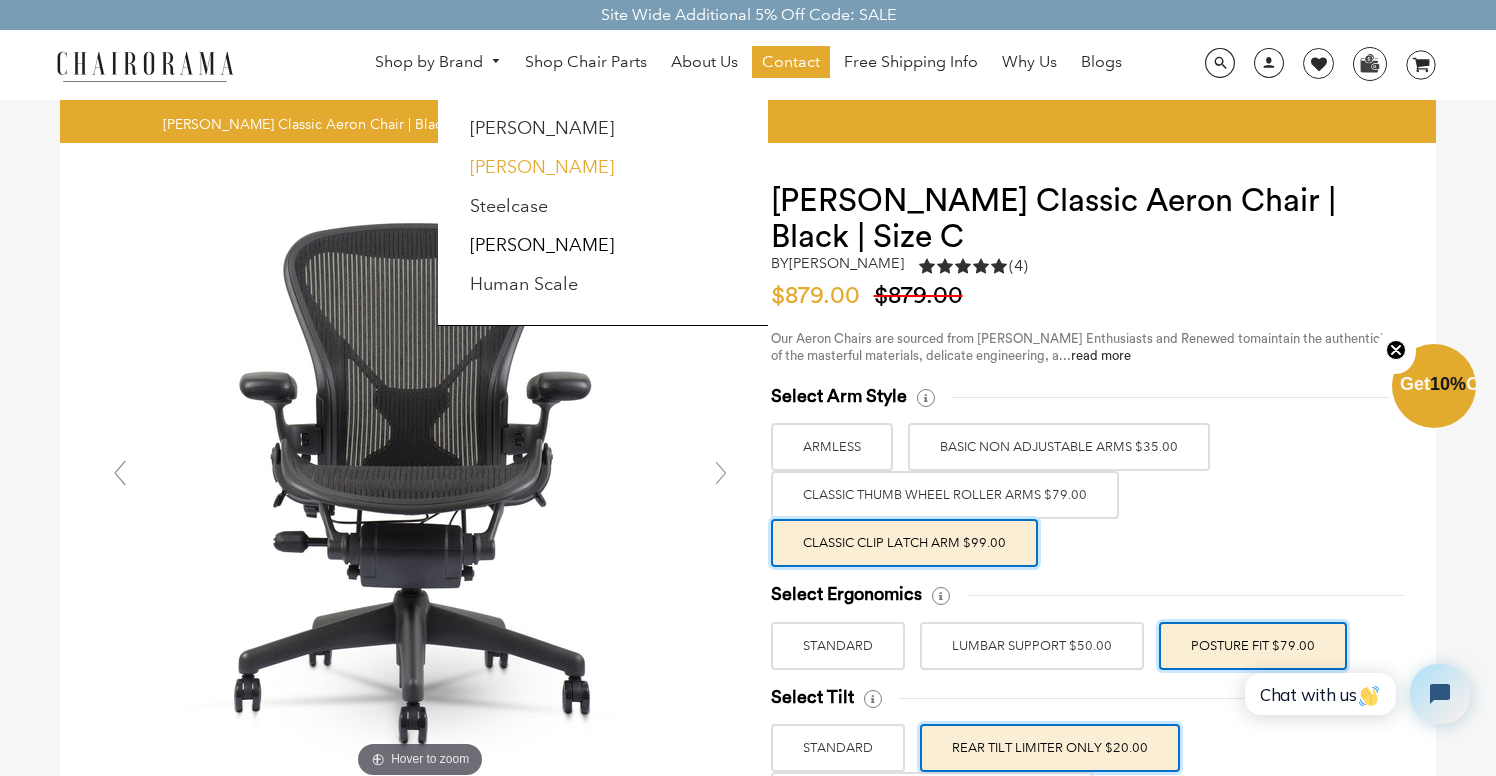 click on "[PERSON_NAME]" at bounding box center (542, 167) 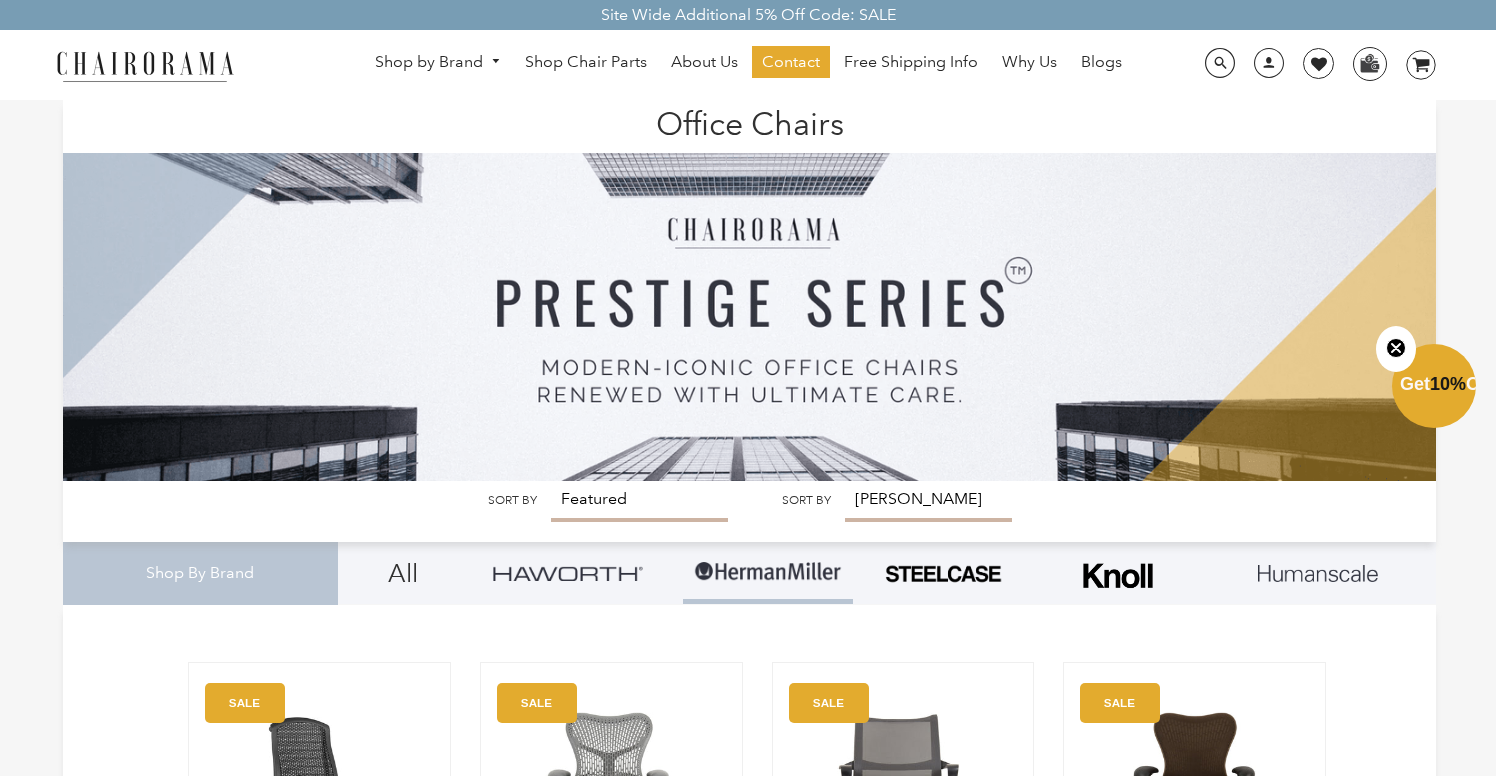 scroll, scrollTop: 0, scrollLeft: 0, axis: both 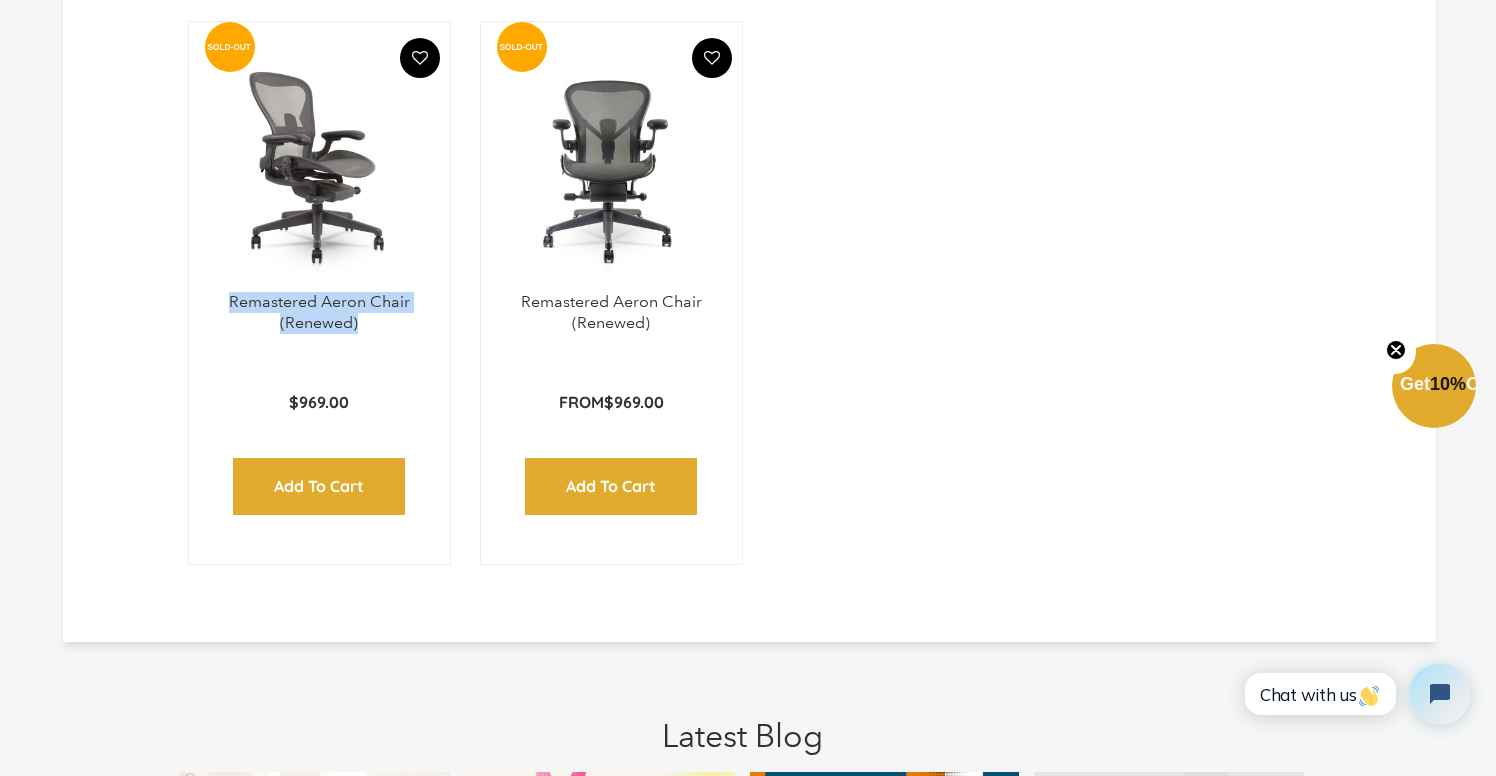 drag, startPoint x: 365, startPoint y: 329, endPoint x: 171, endPoint y: 341, distance: 194.37077 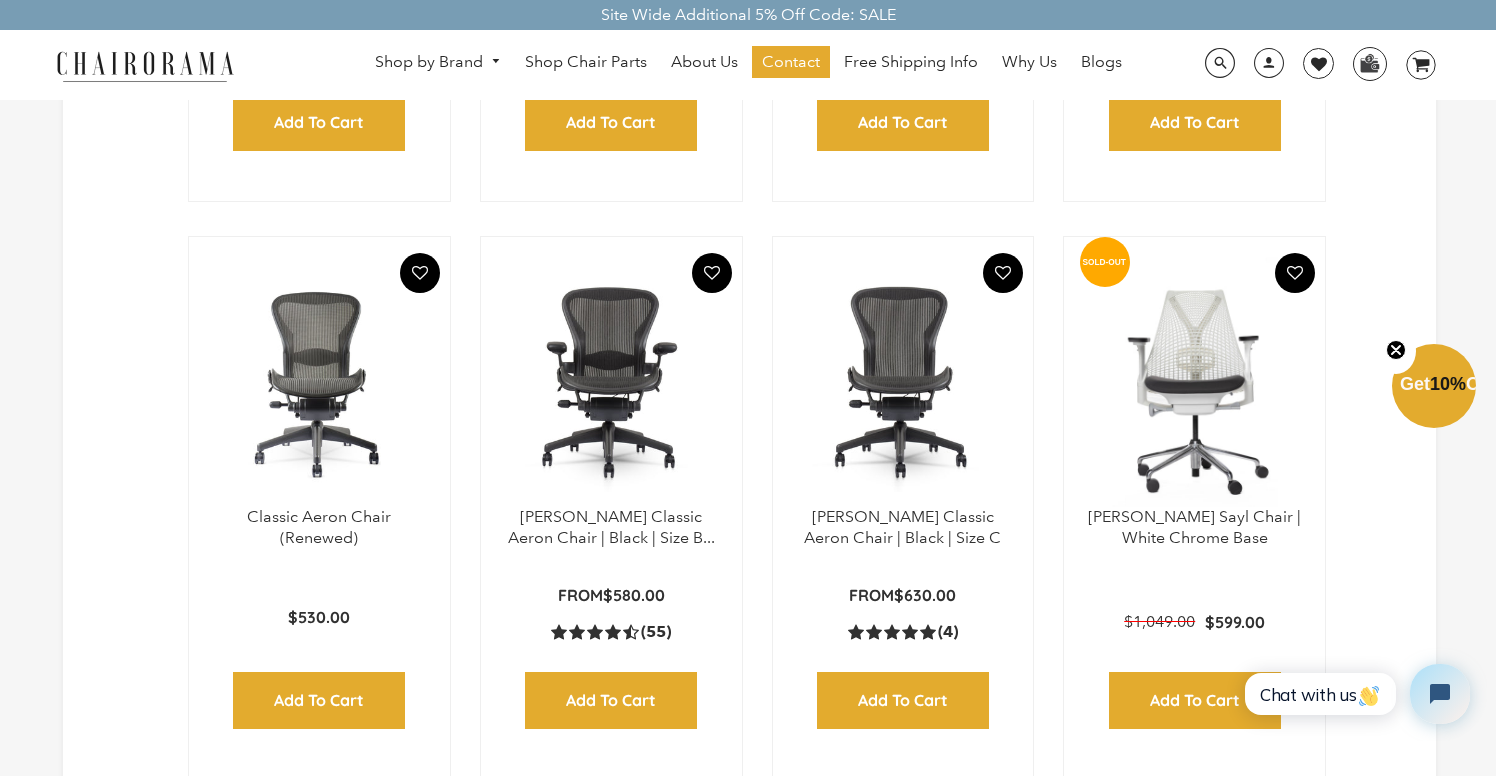scroll, scrollTop: 1003, scrollLeft: 0, axis: vertical 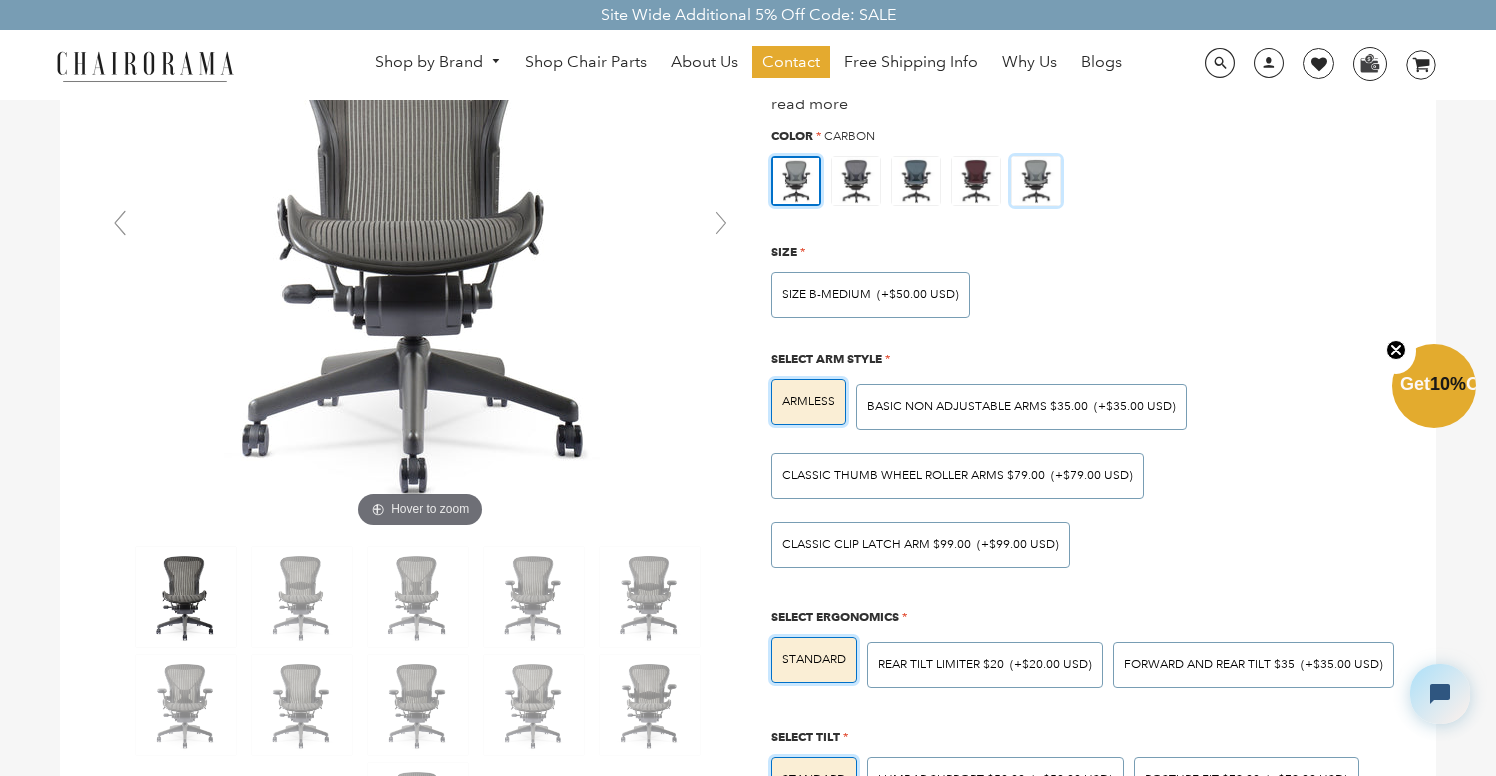 click at bounding box center [1036, 181] 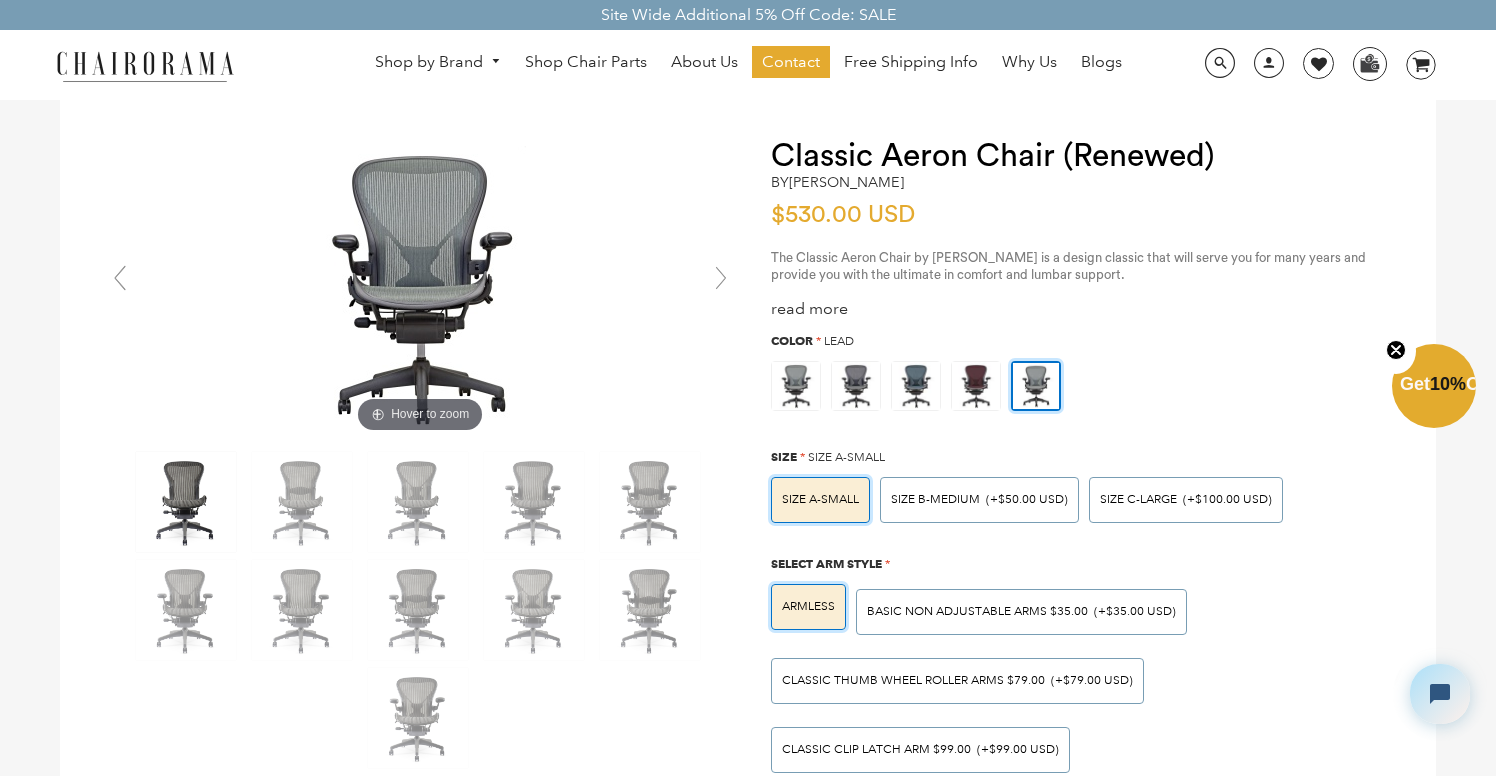 scroll, scrollTop: 31, scrollLeft: 0, axis: vertical 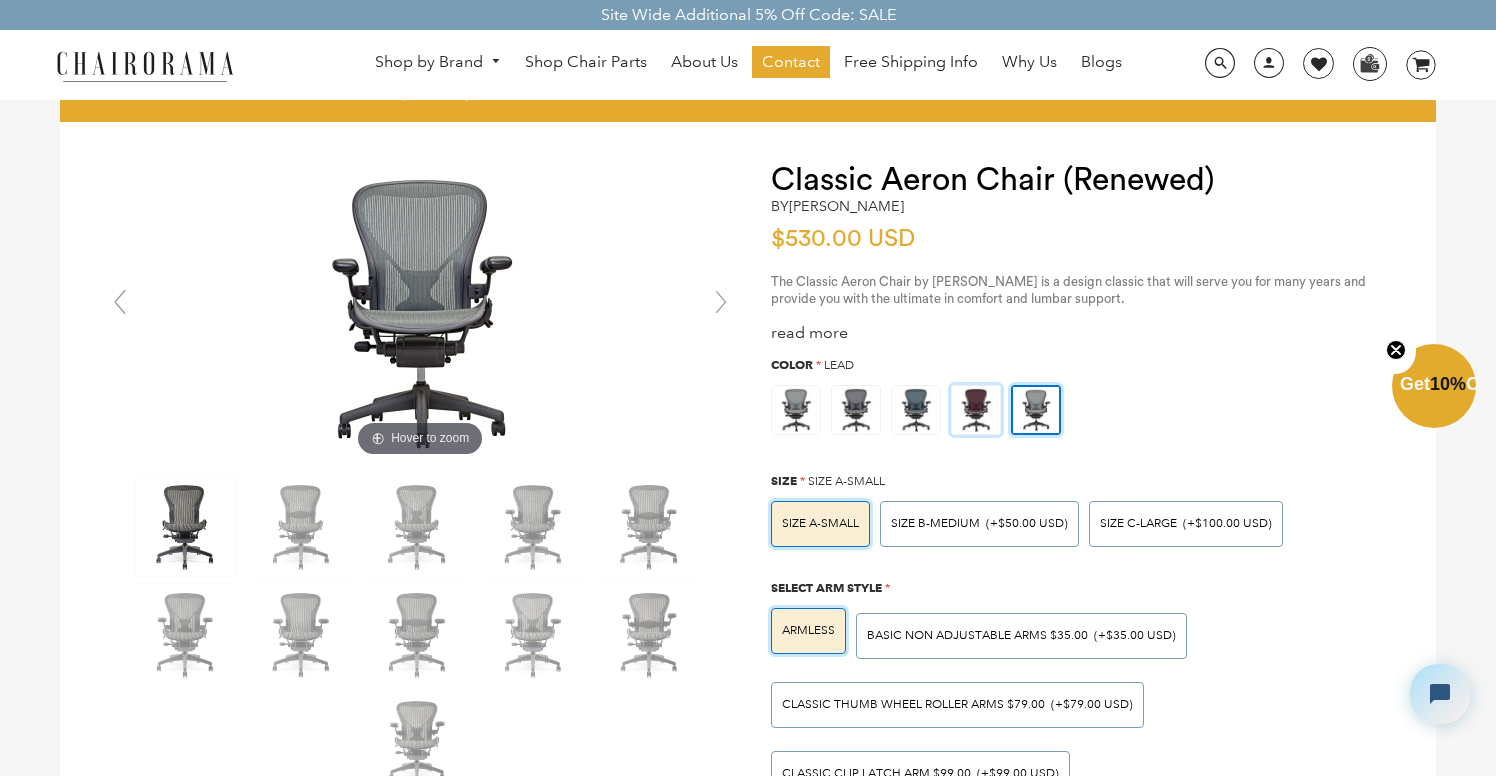 click at bounding box center (976, 410) 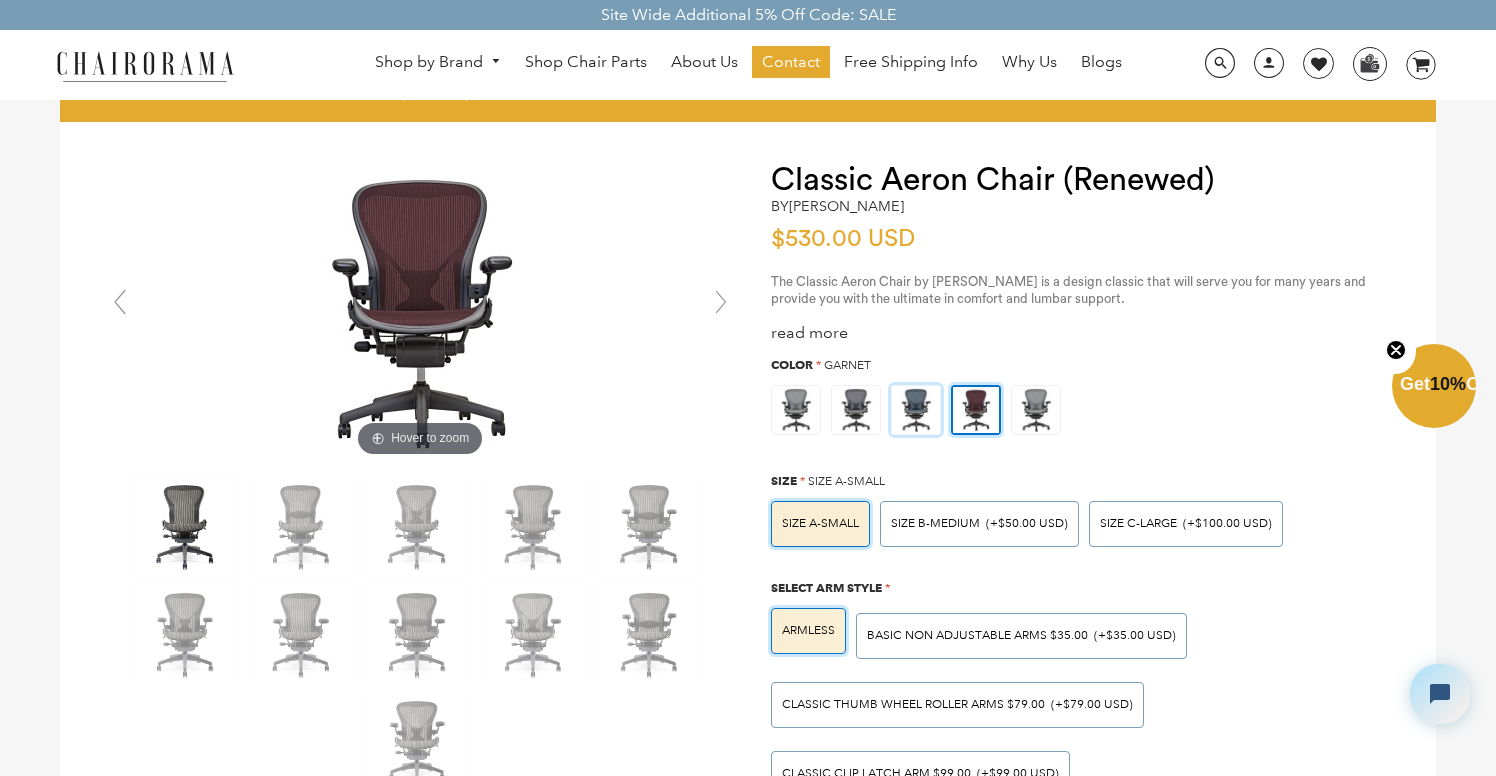 click at bounding box center [916, 410] 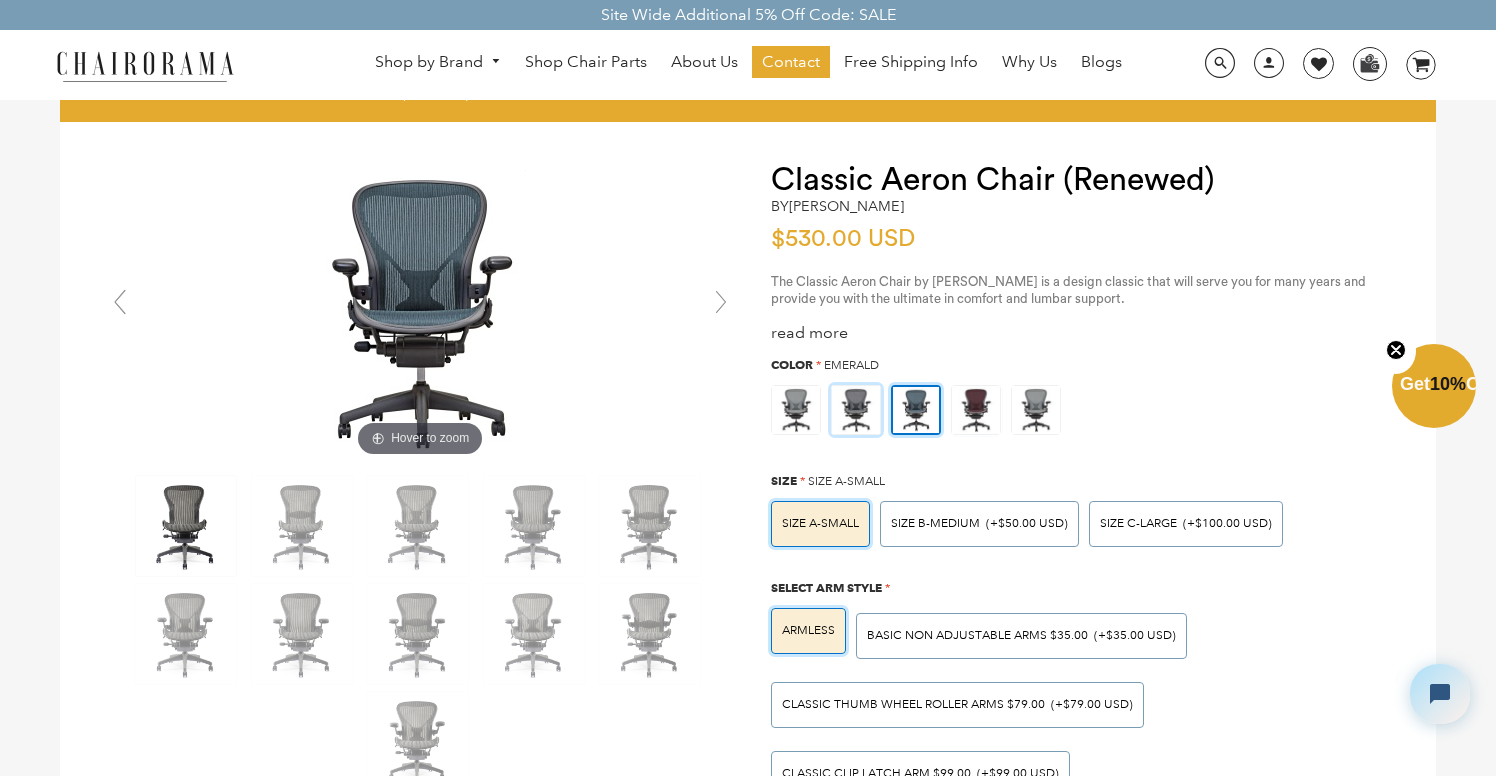 click at bounding box center (856, 410) 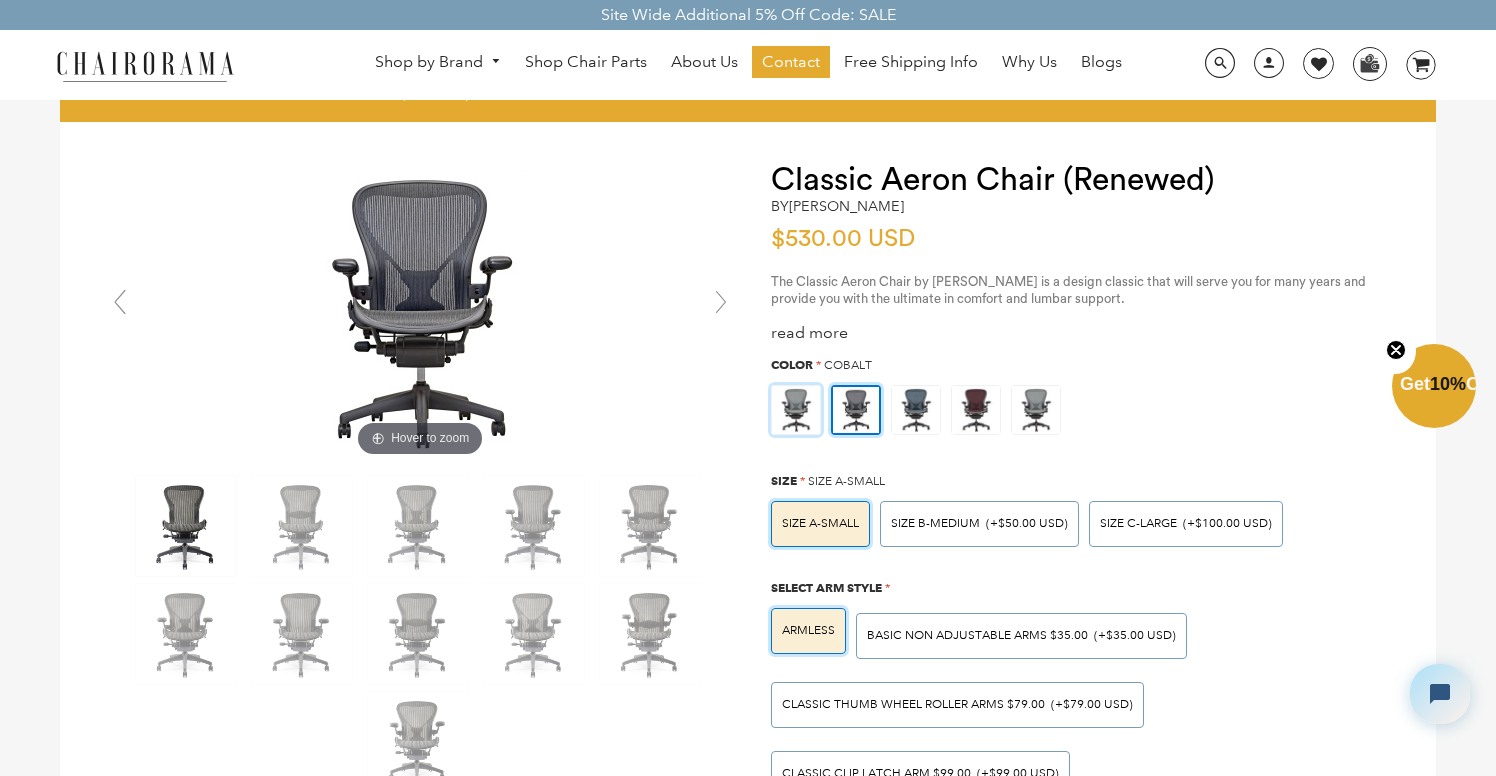 click at bounding box center (796, 410) 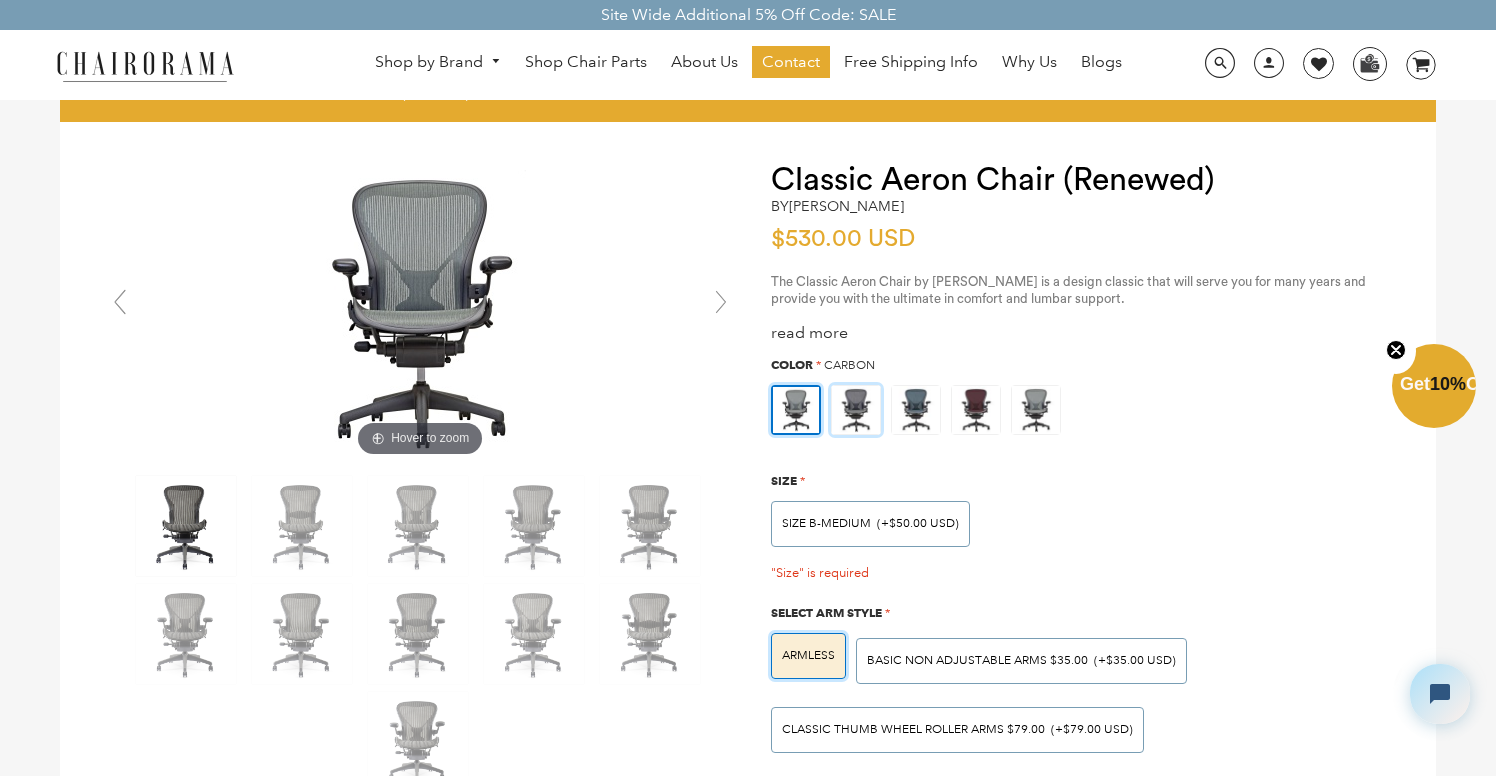 click at bounding box center [856, 410] 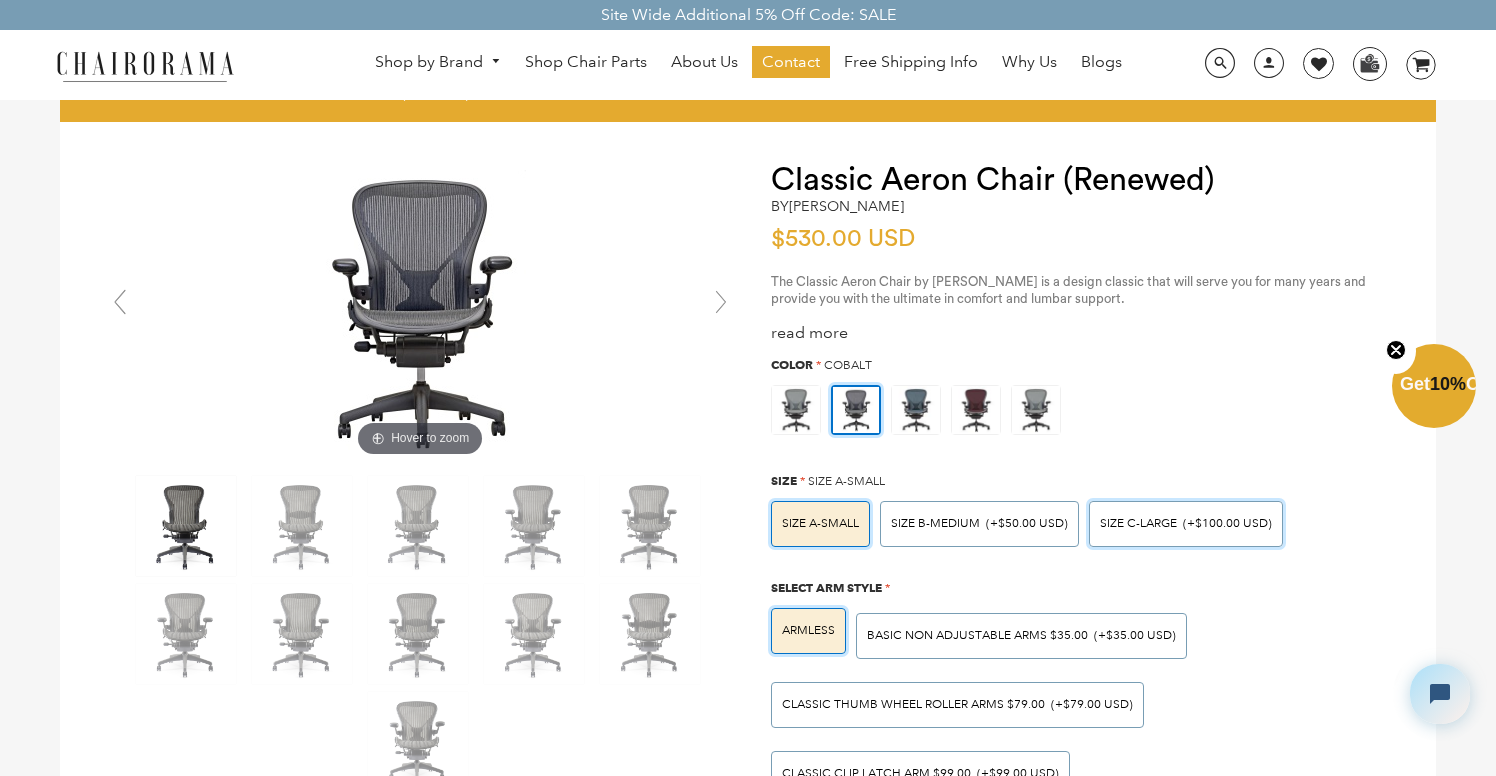 click on "SIZE C-LARGE    (+$100.00 USD)" at bounding box center [1186, 524] 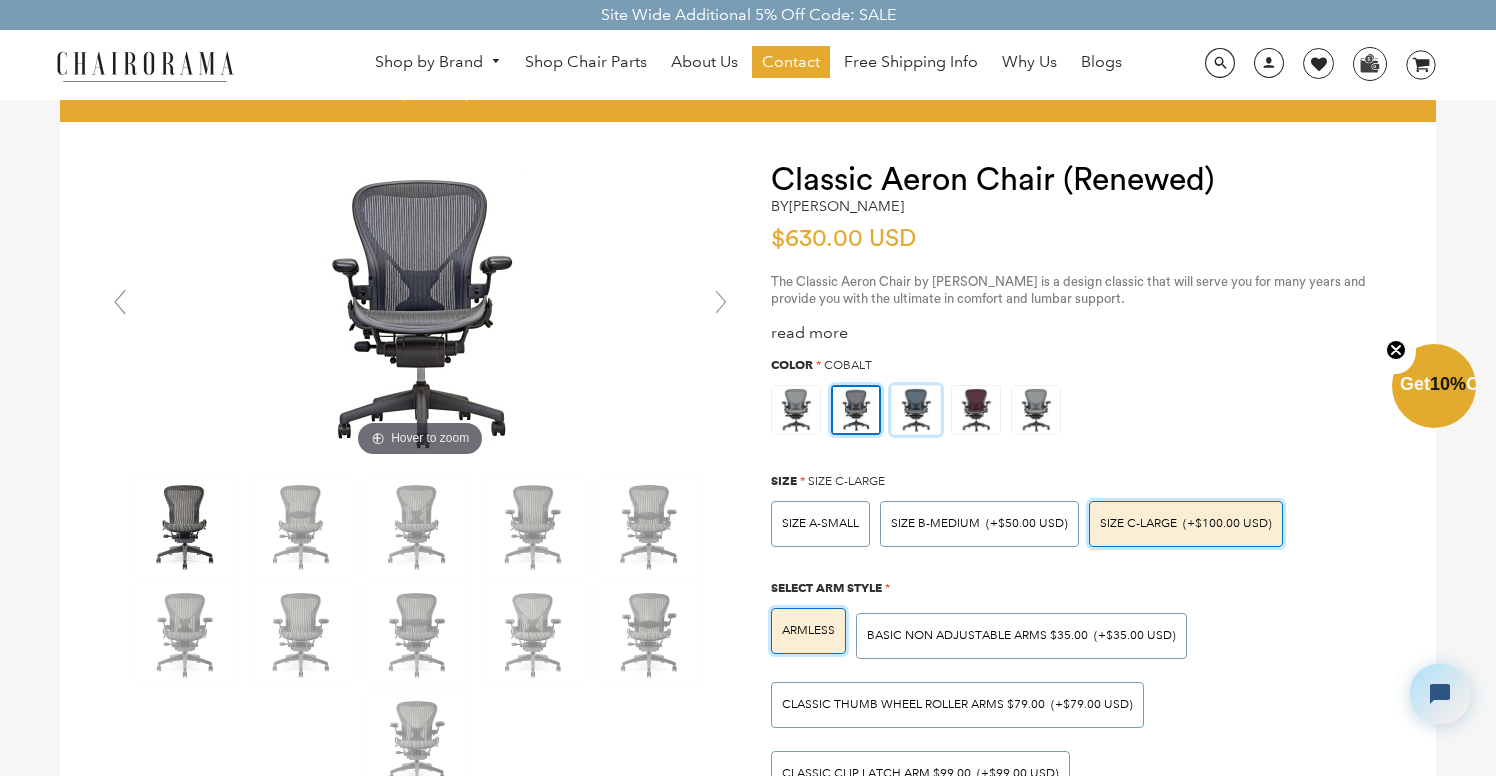 click at bounding box center (911, 405) 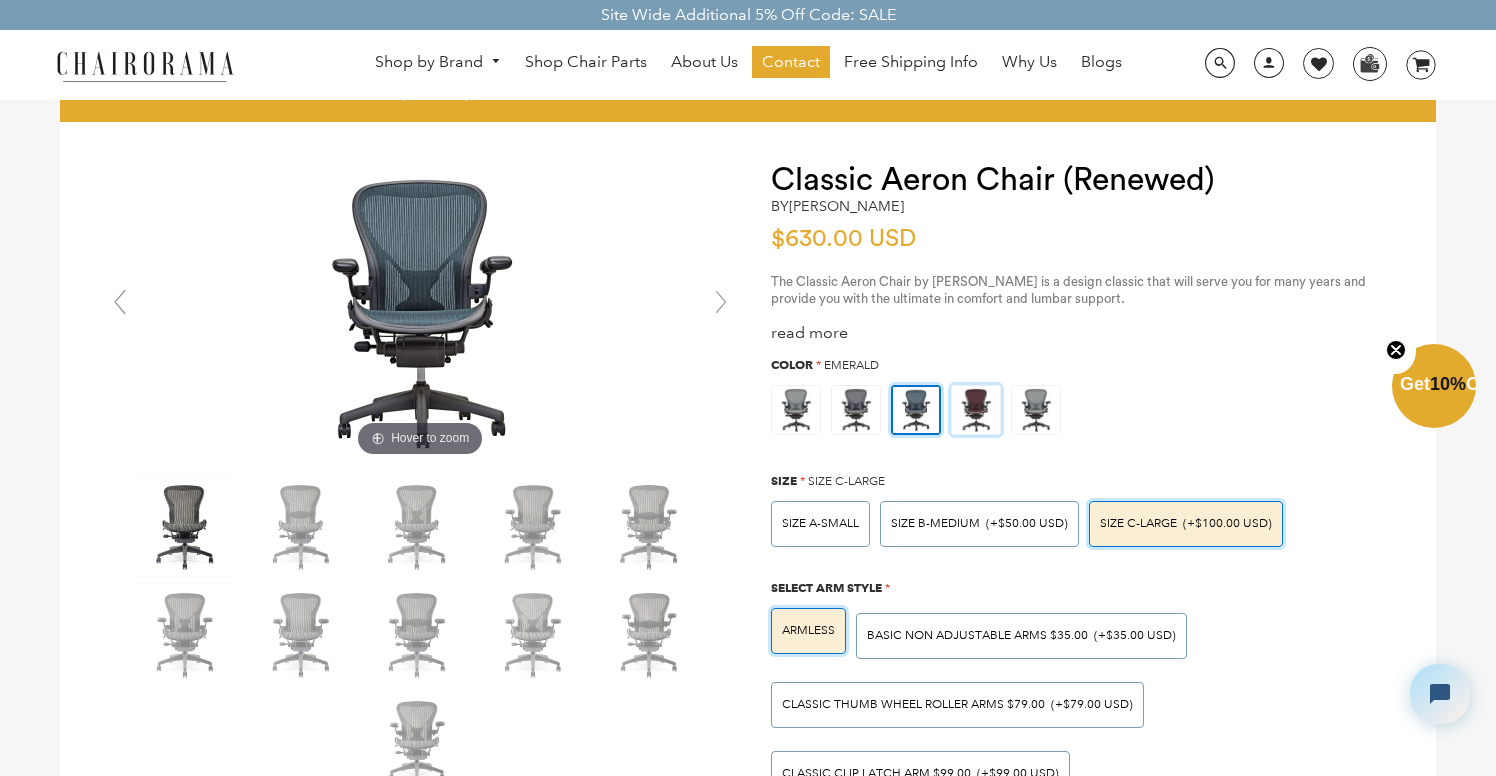 click at bounding box center (971, 405) 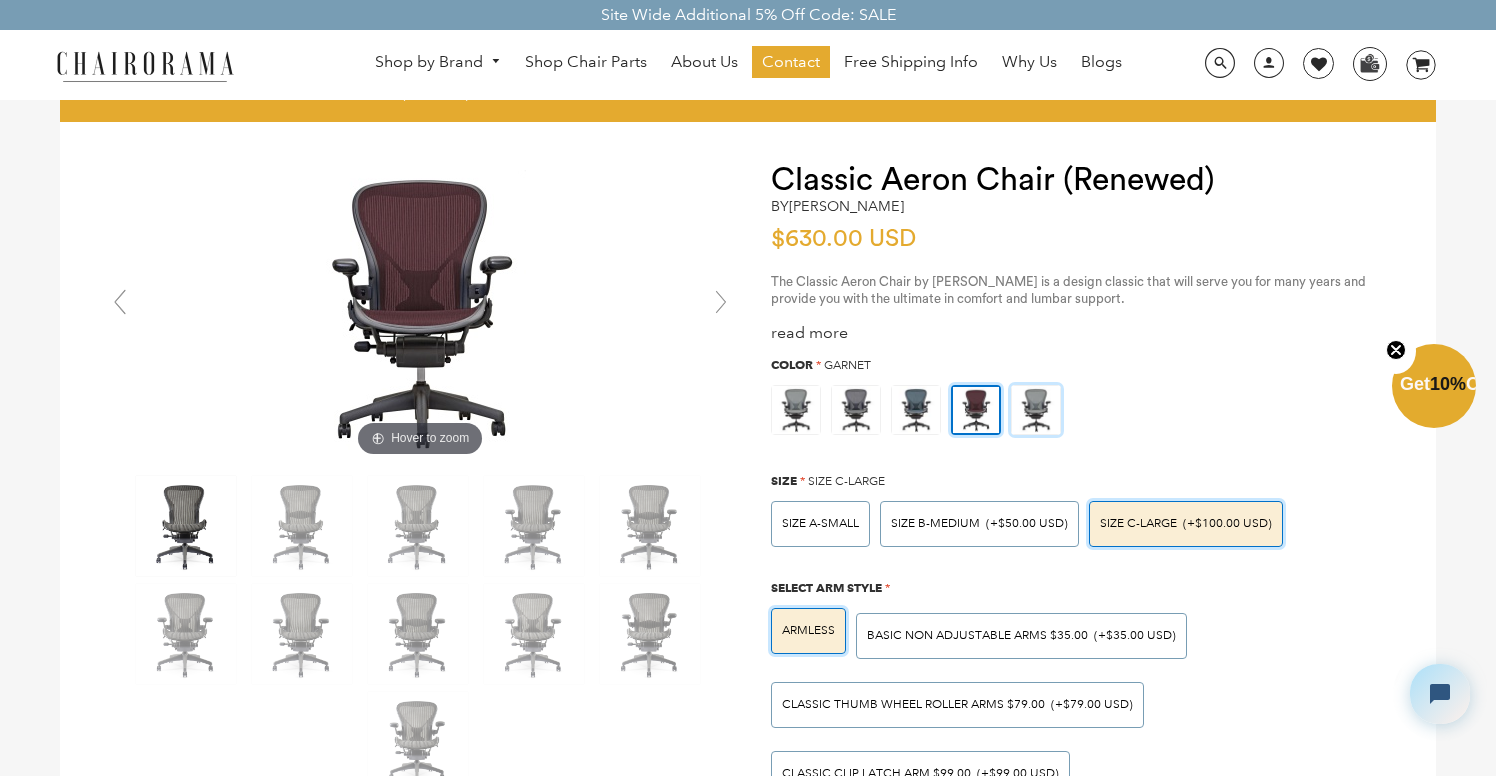 click at bounding box center (1031, 405) 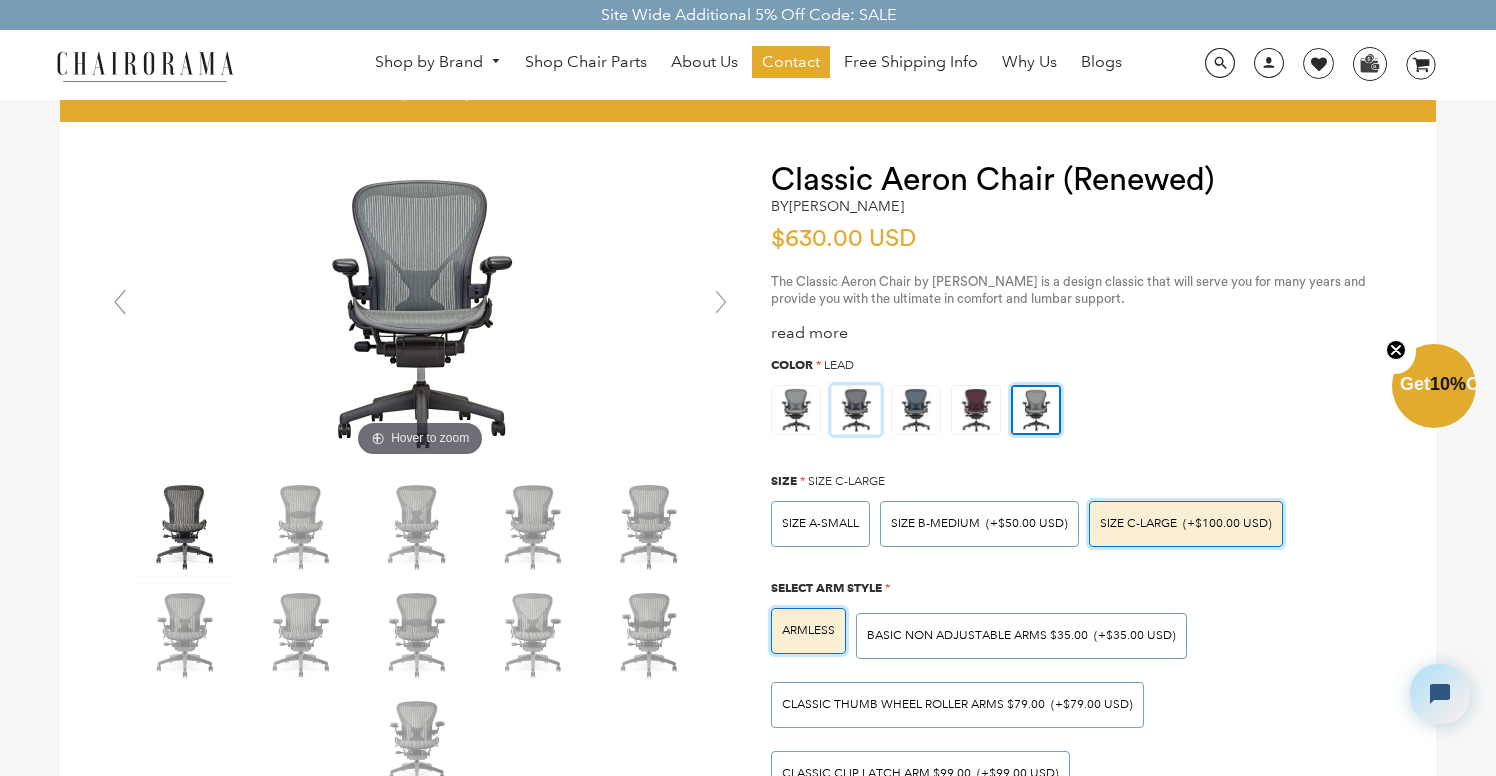click at bounding box center [856, 410] 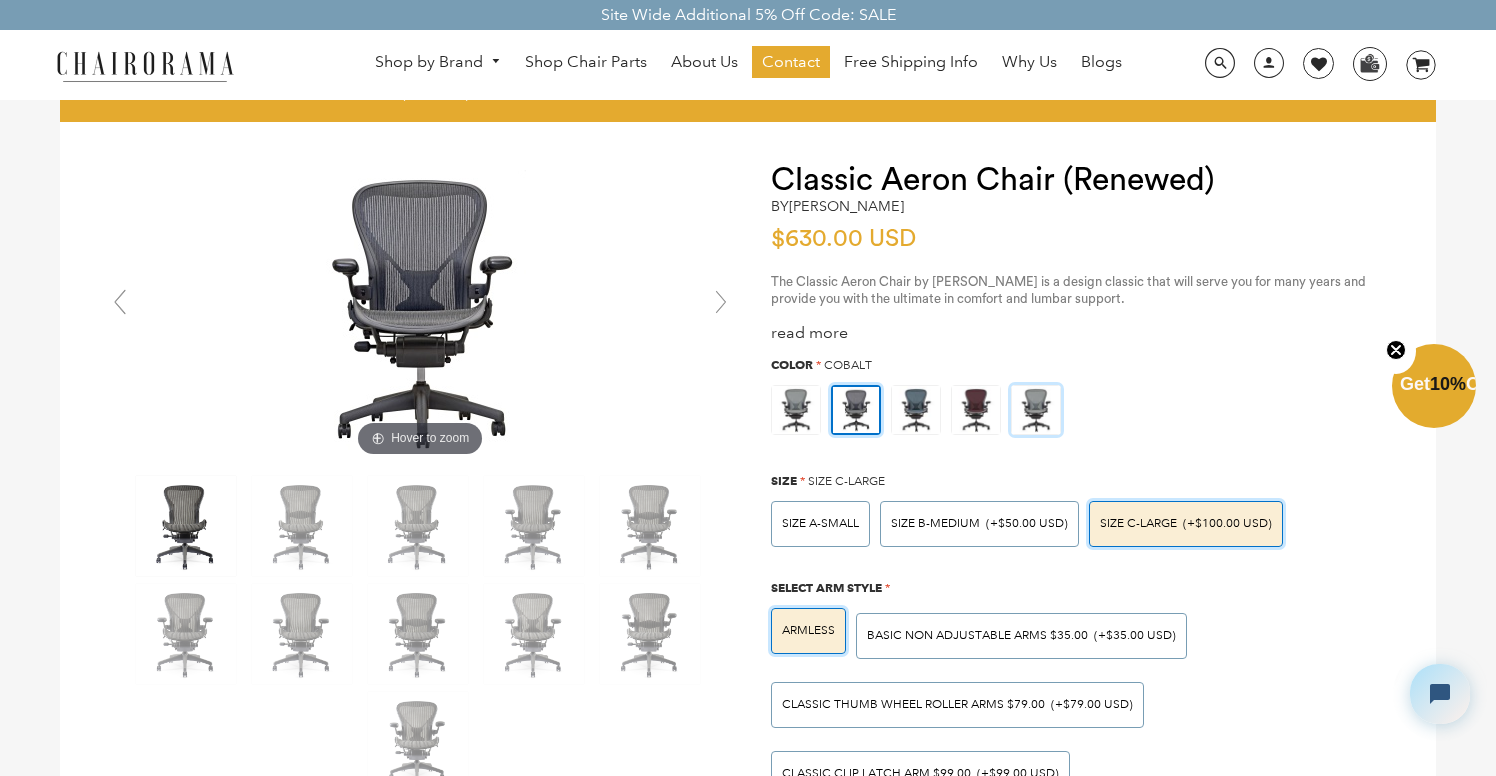click at bounding box center [1036, 410] 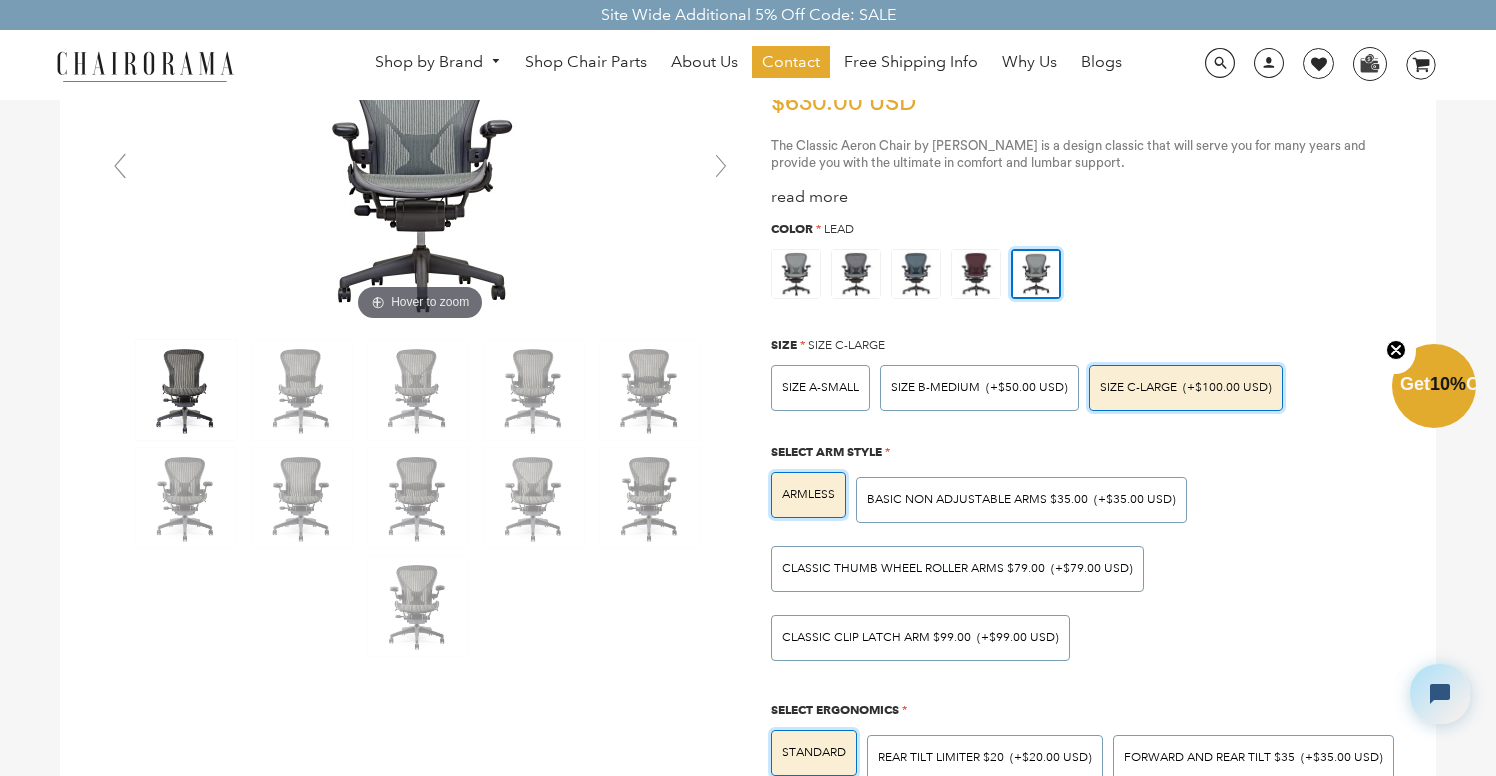 scroll, scrollTop: 155, scrollLeft: 0, axis: vertical 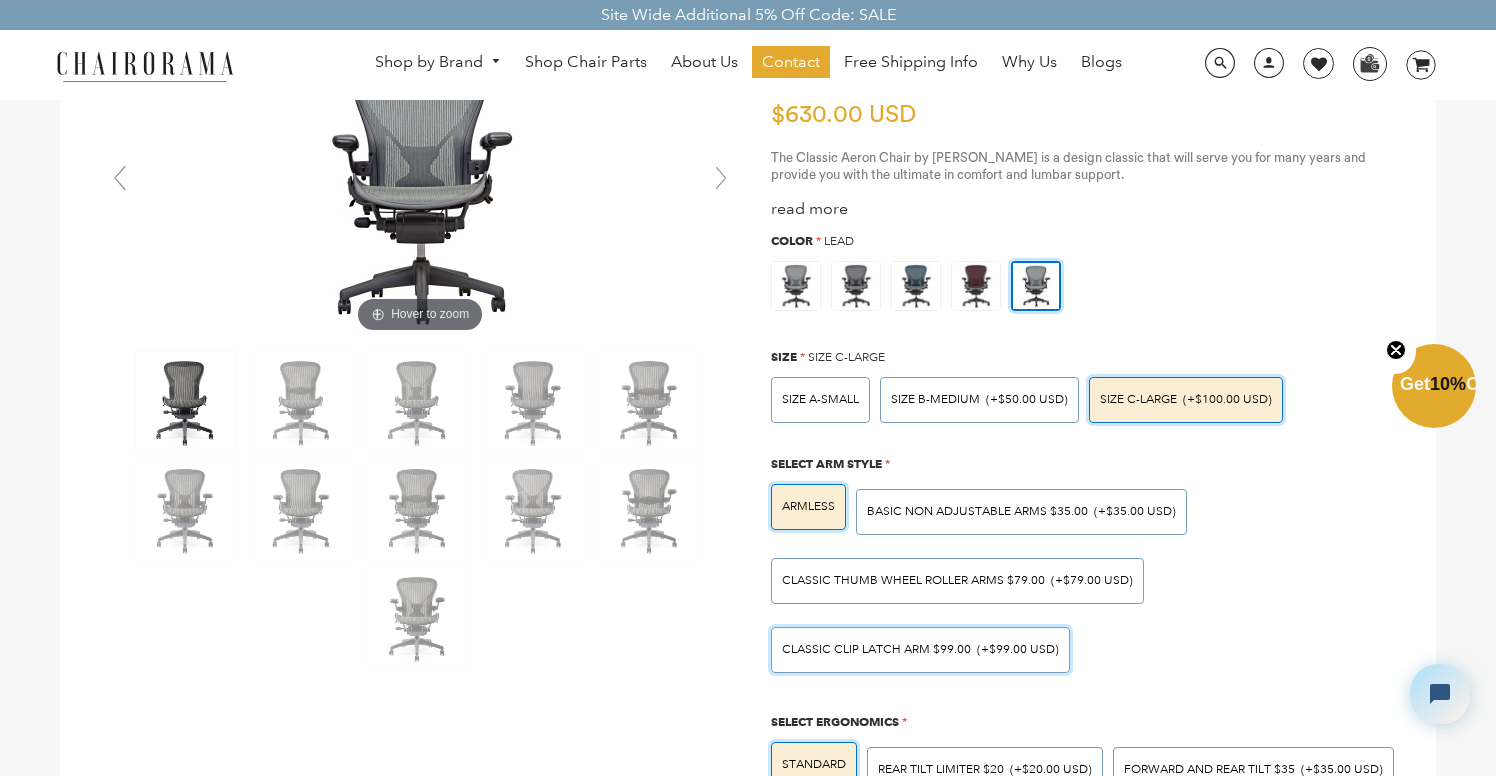 click on "(+$99.00 USD)" at bounding box center (1018, 650) 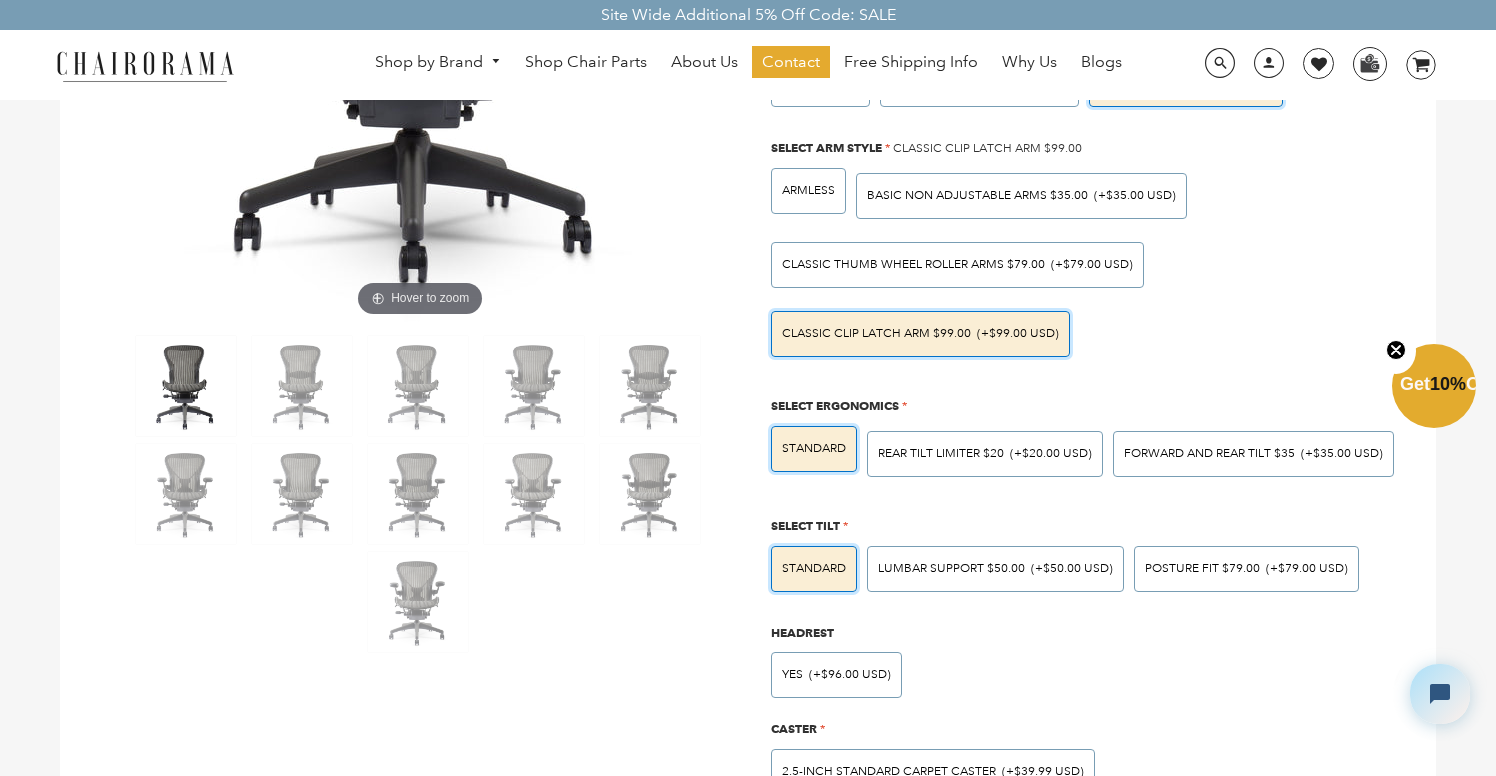 scroll, scrollTop: 486, scrollLeft: 0, axis: vertical 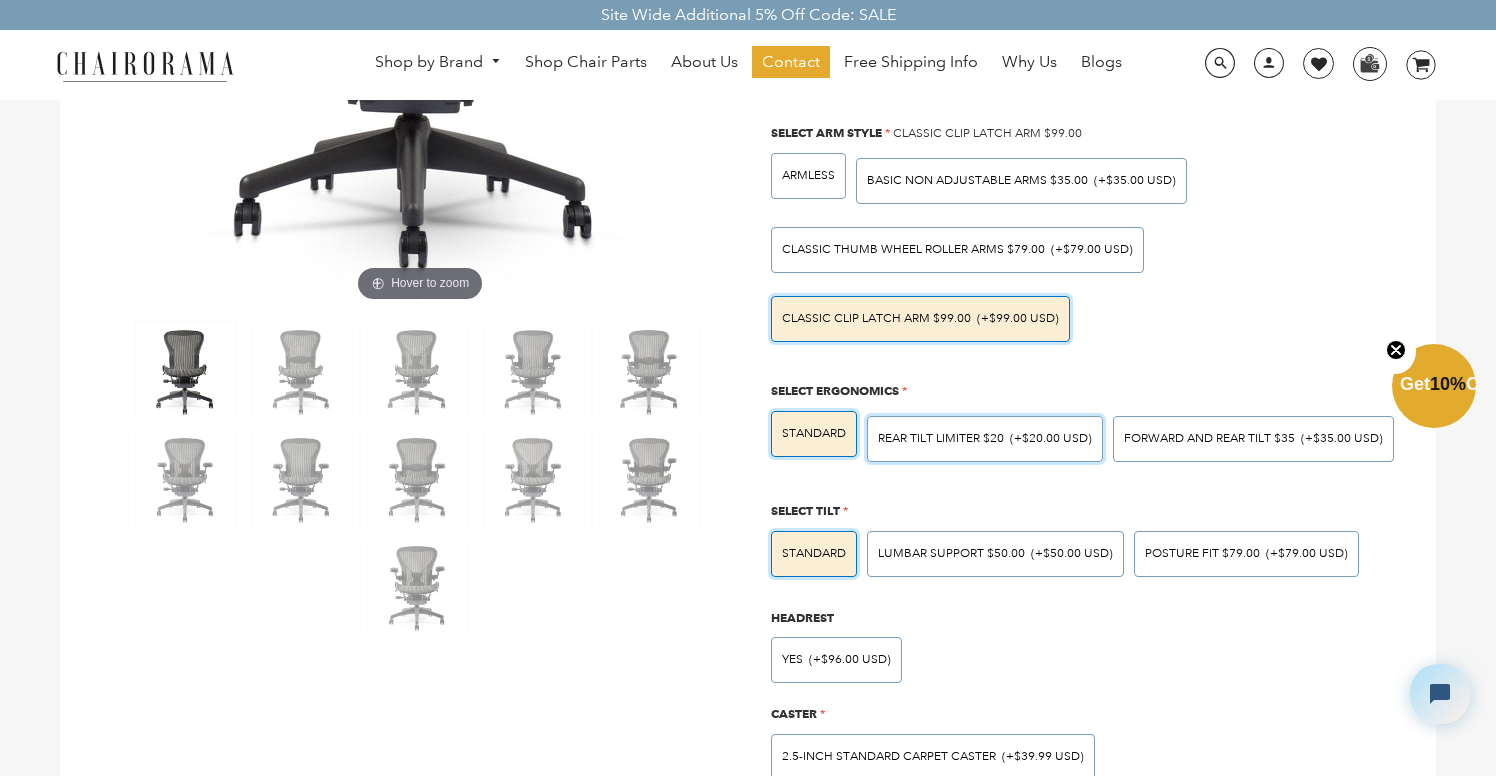 click on "(+$20.00 USD)" at bounding box center [1051, 439] 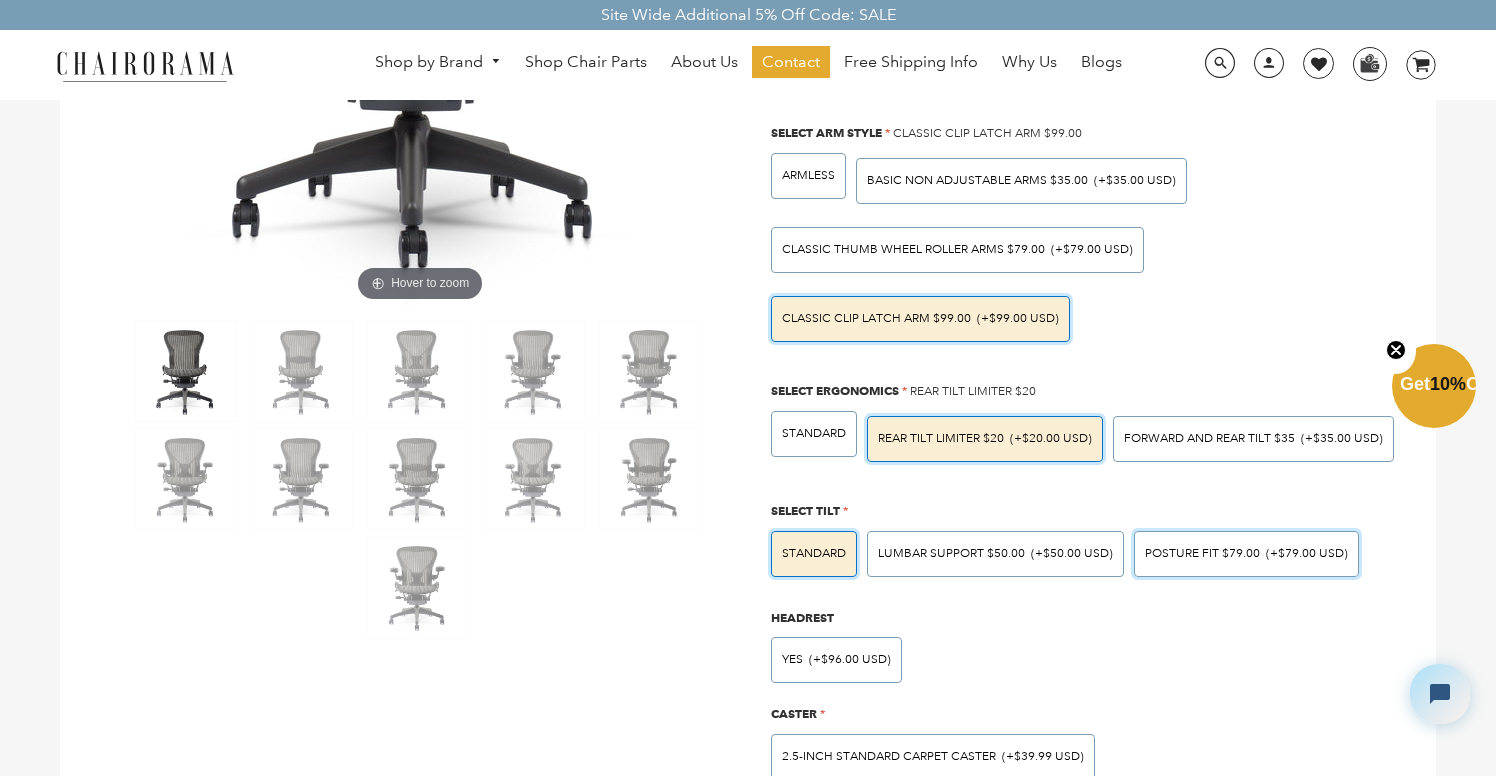 click on "POSTURE FIT $79.00" at bounding box center [1202, 553] 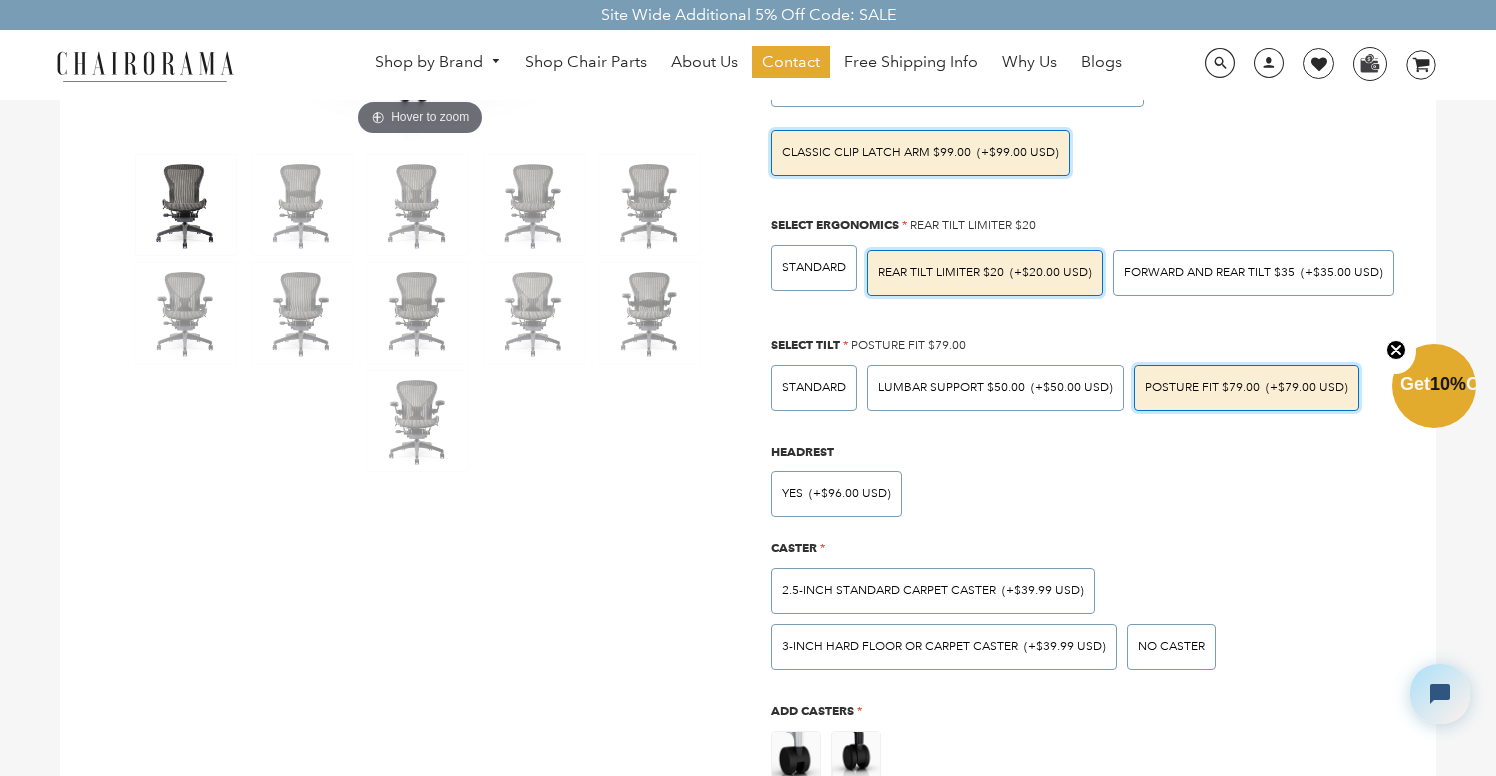 scroll, scrollTop: 659, scrollLeft: 0, axis: vertical 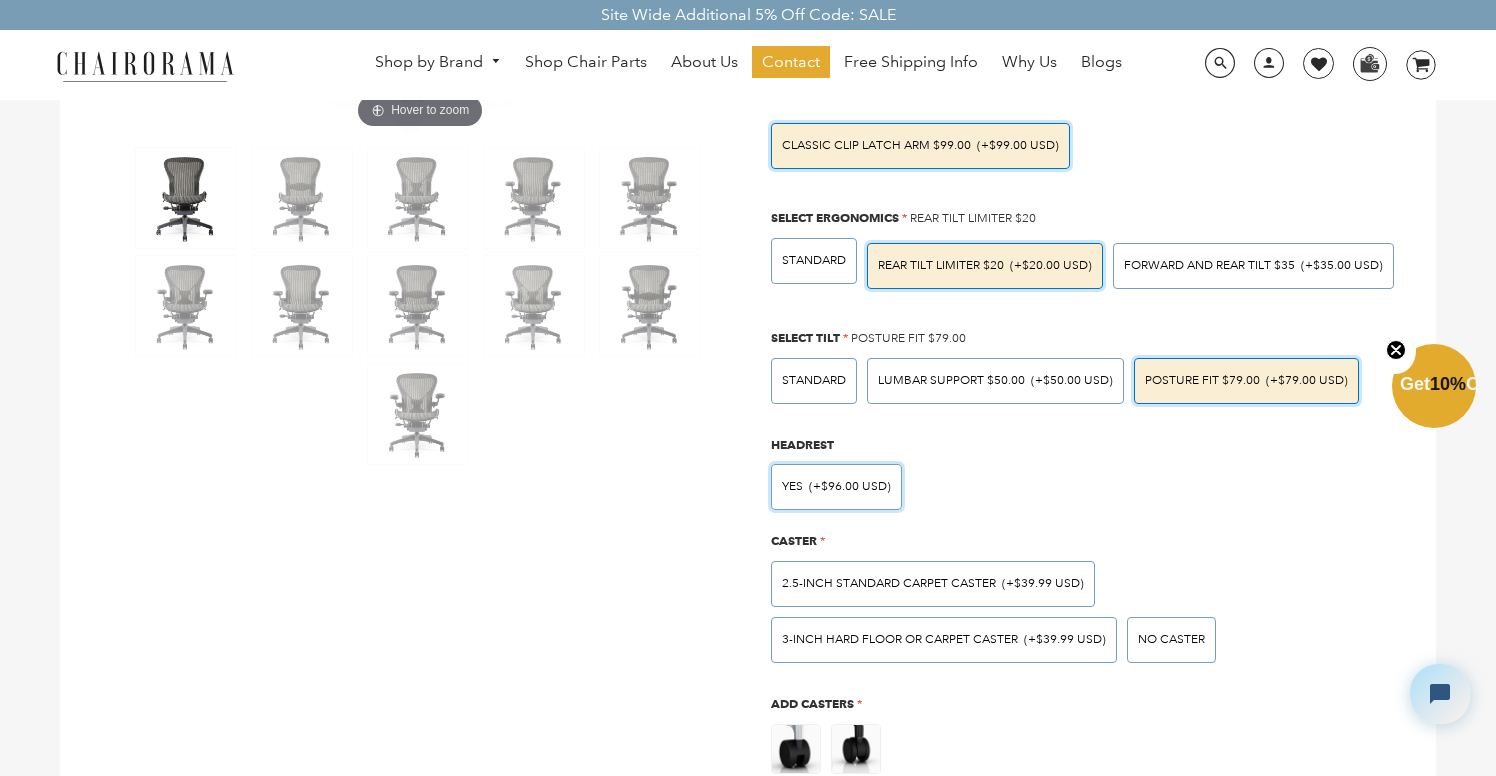 click on "(+$96.00 USD)" at bounding box center (850, 487) 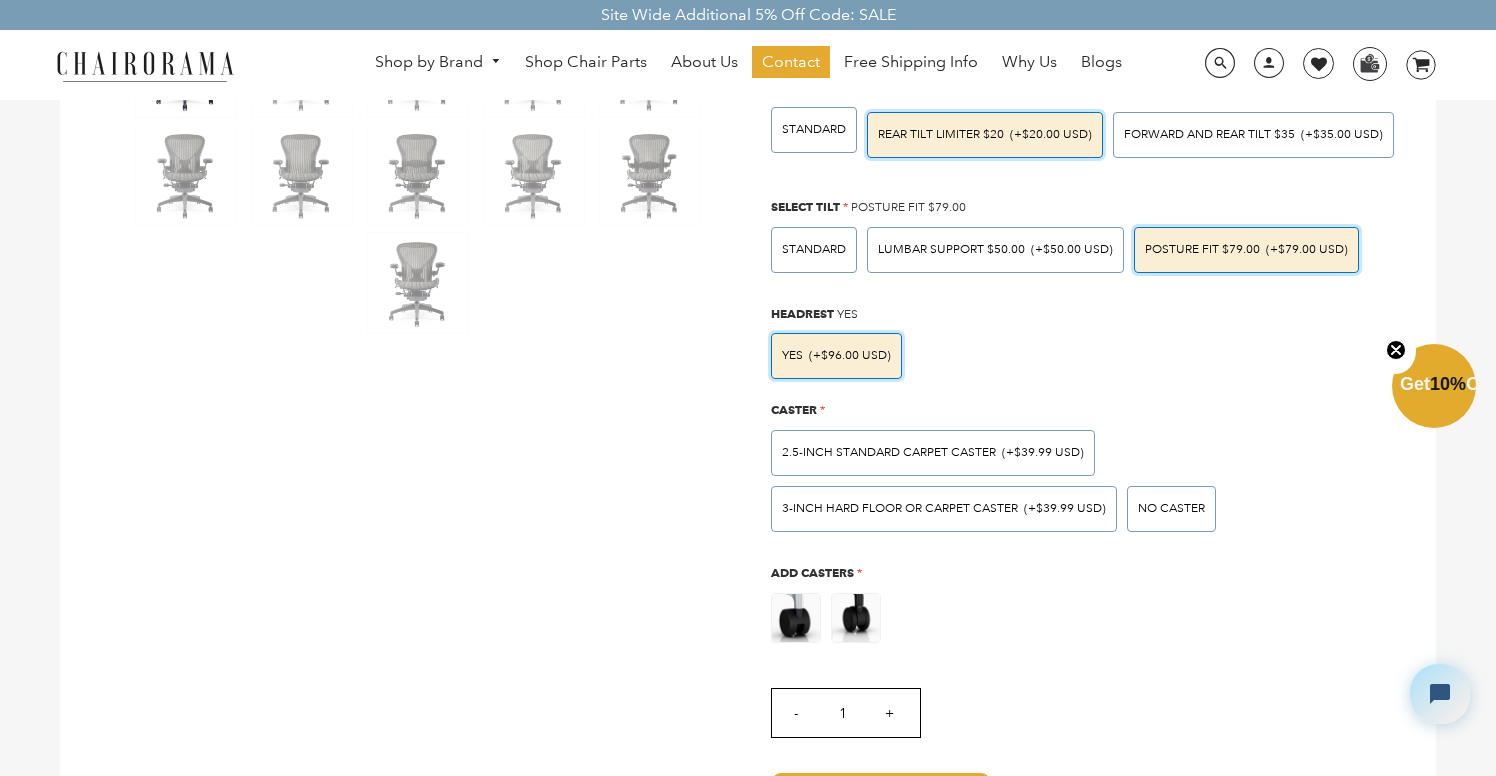 scroll, scrollTop: 796, scrollLeft: 0, axis: vertical 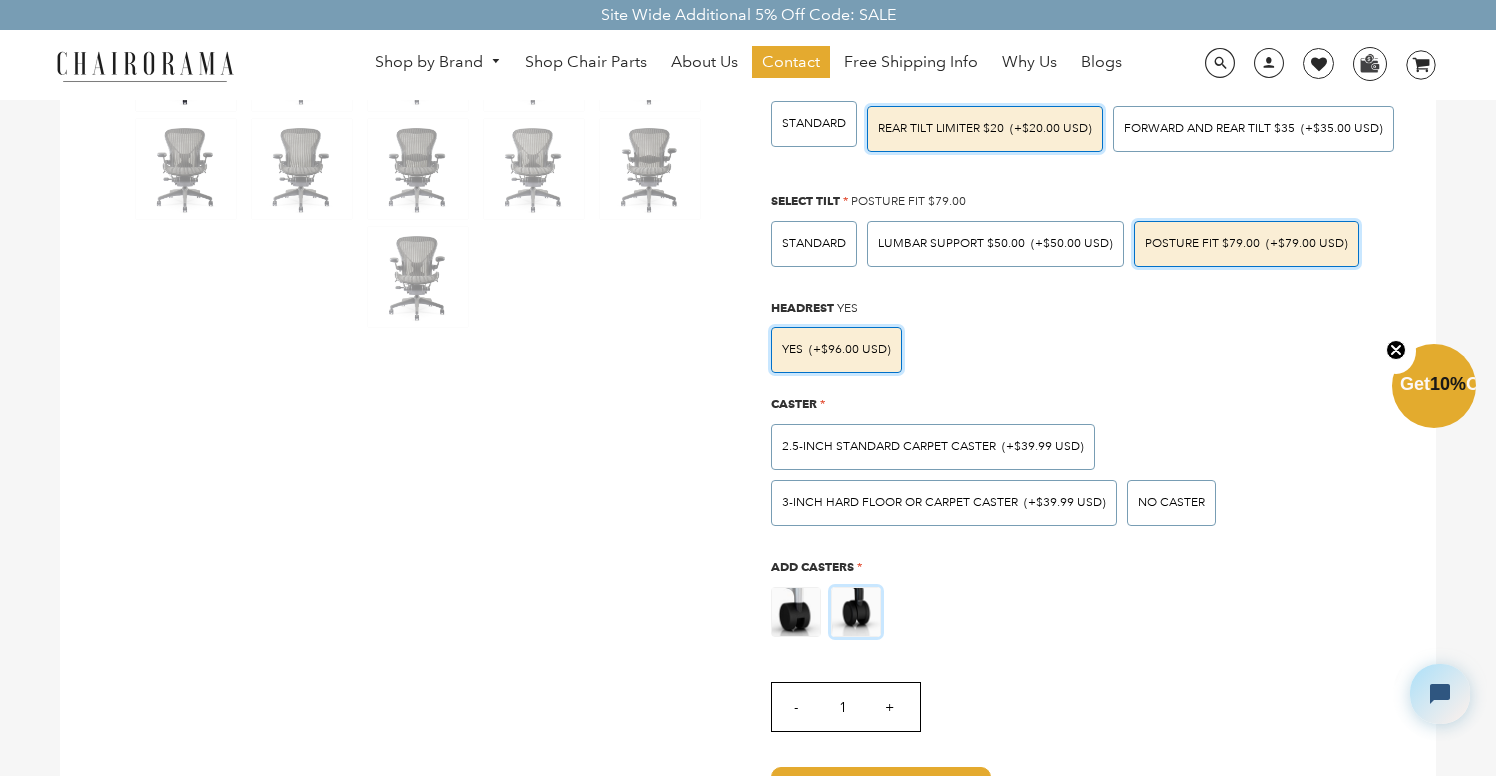 click at bounding box center [856, 612] 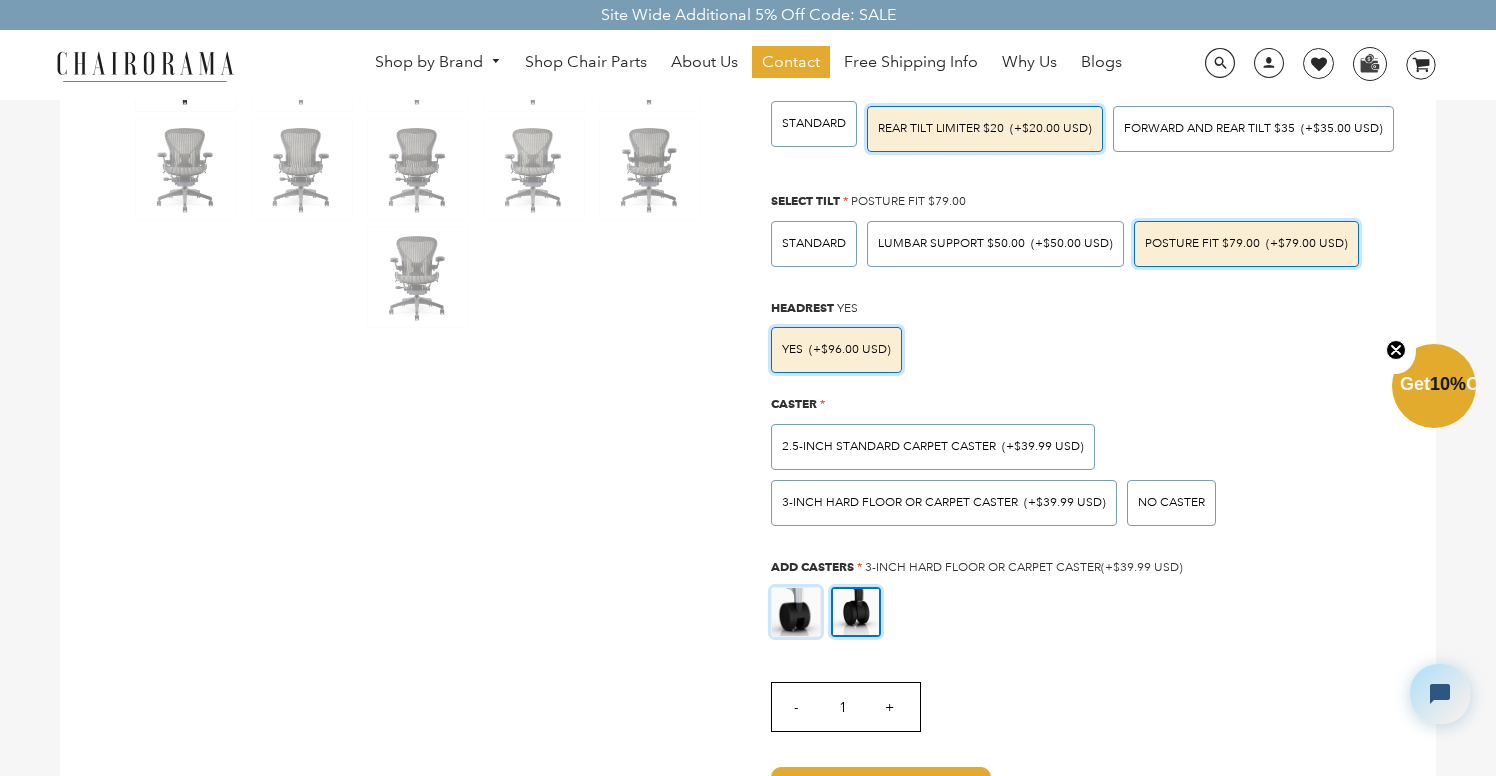 click at bounding box center [796, 612] 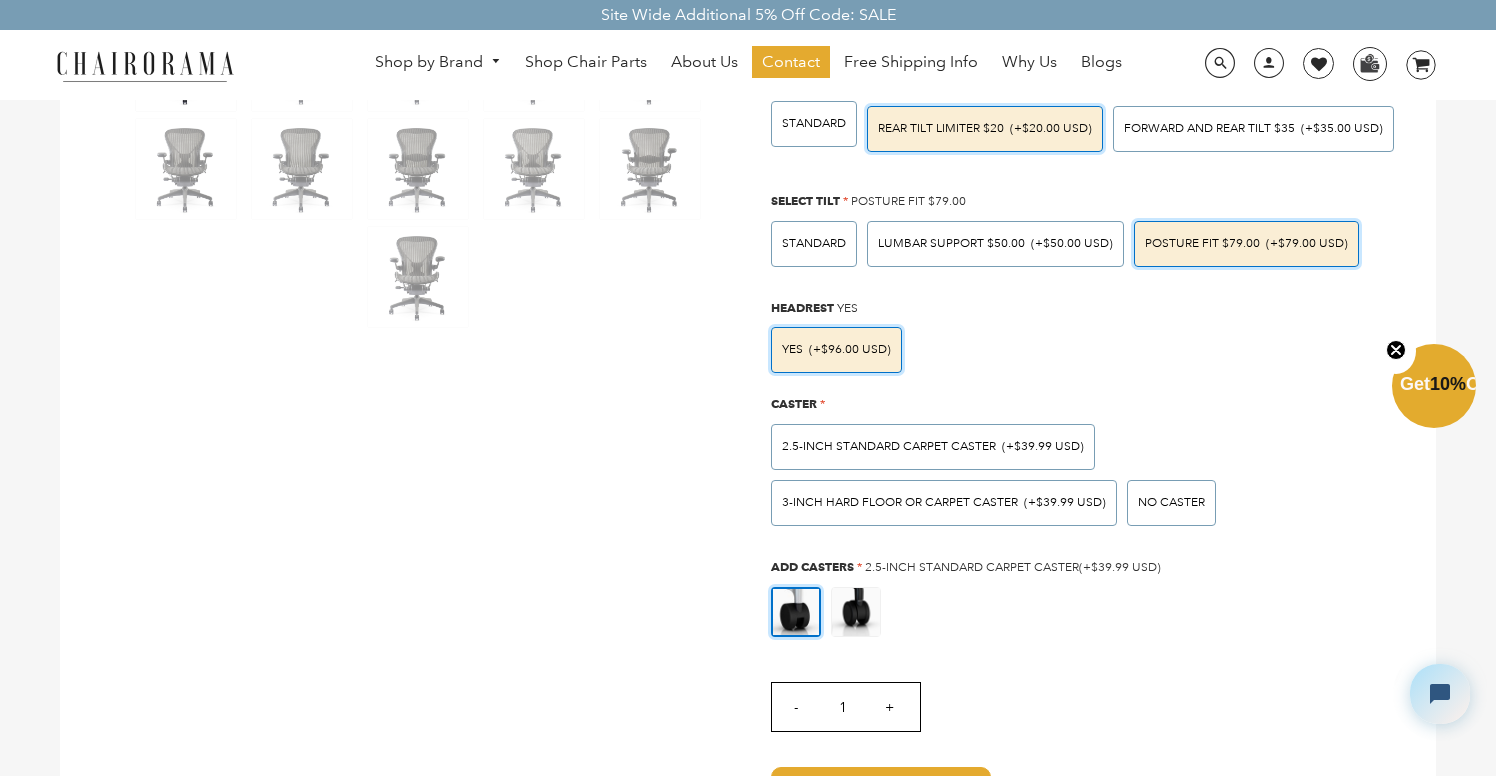 click at bounding box center (796, 612) 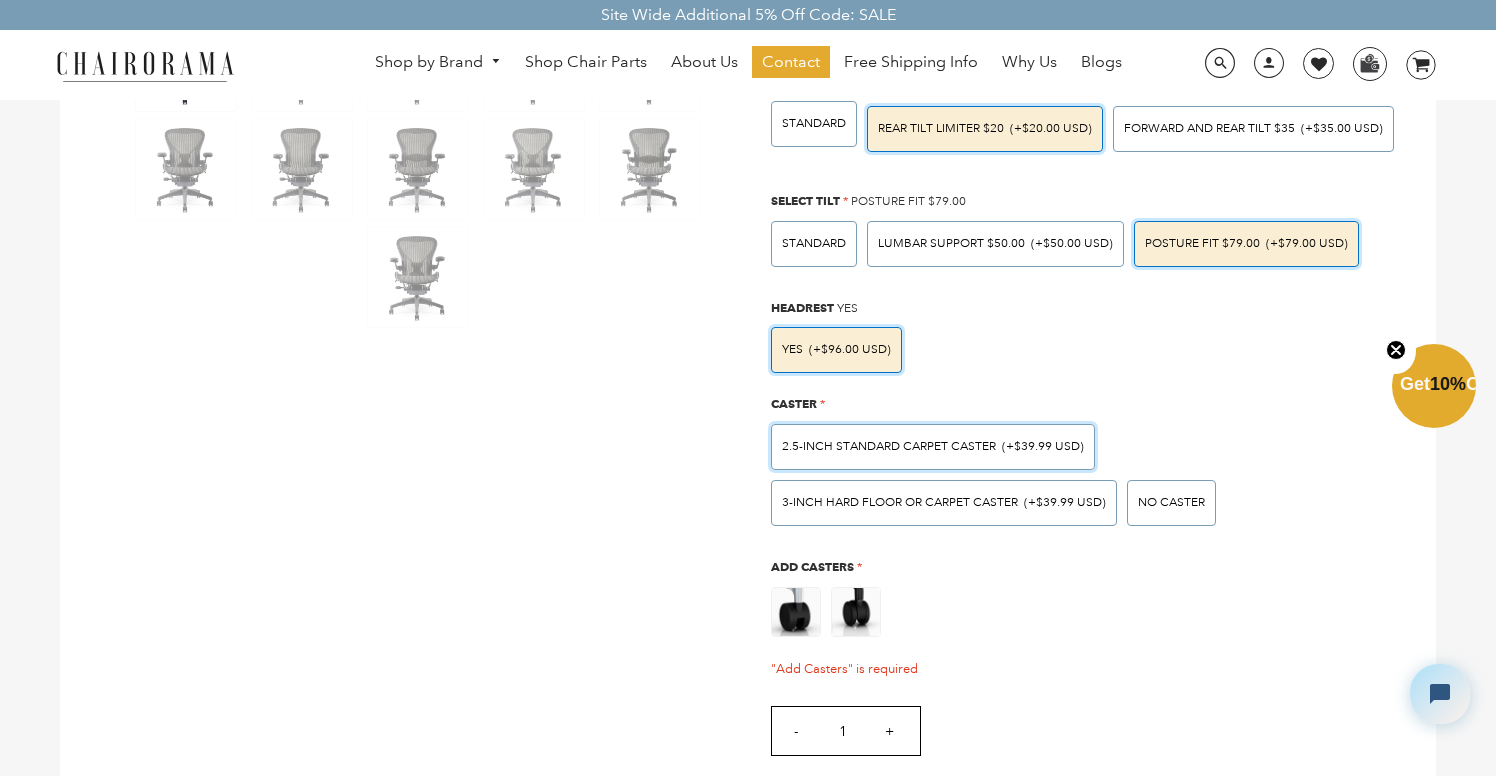 click on "2.5-inch Standard Carpet Caster" at bounding box center (889, 446) 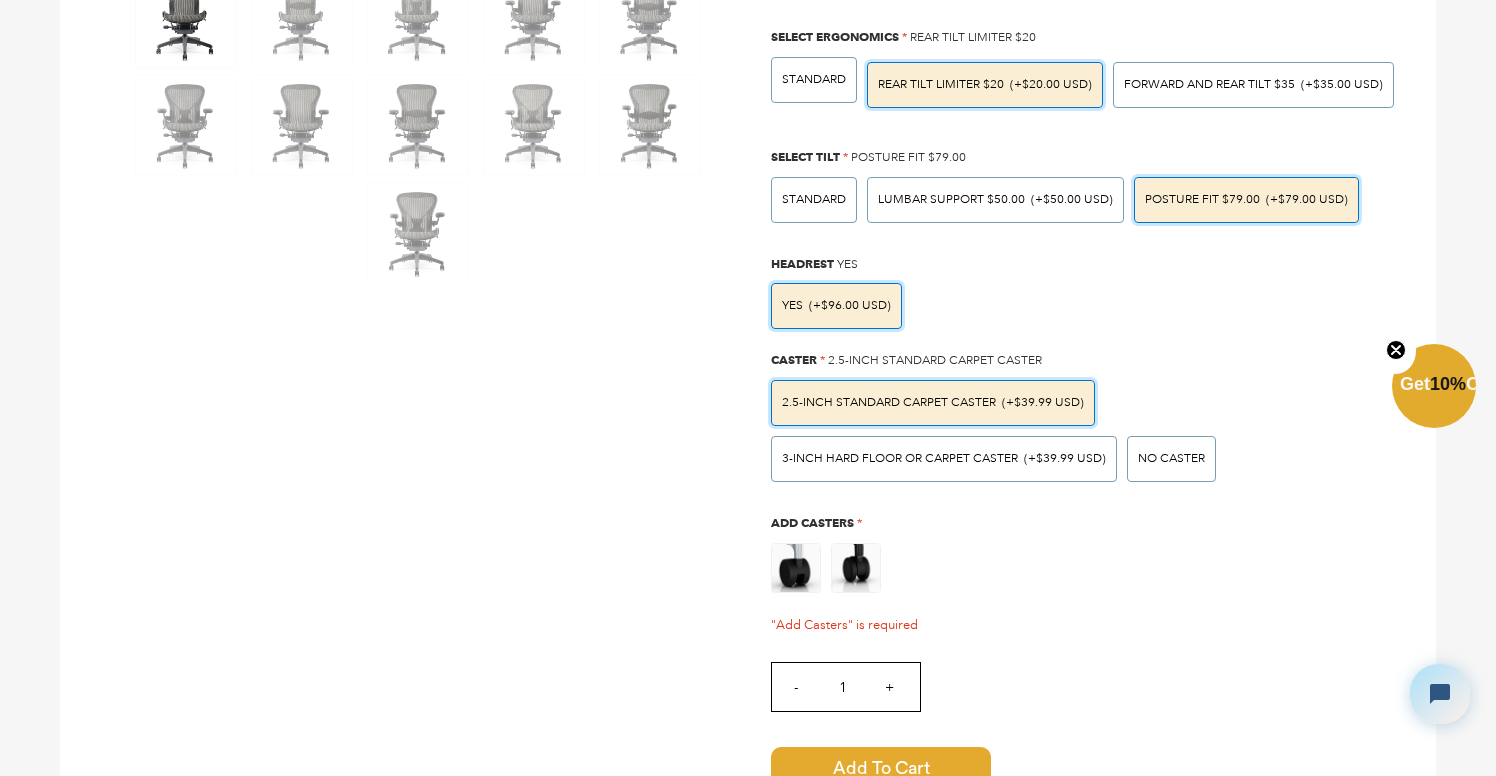 scroll, scrollTop: 930, scrollLeft: 0, axis: vertical 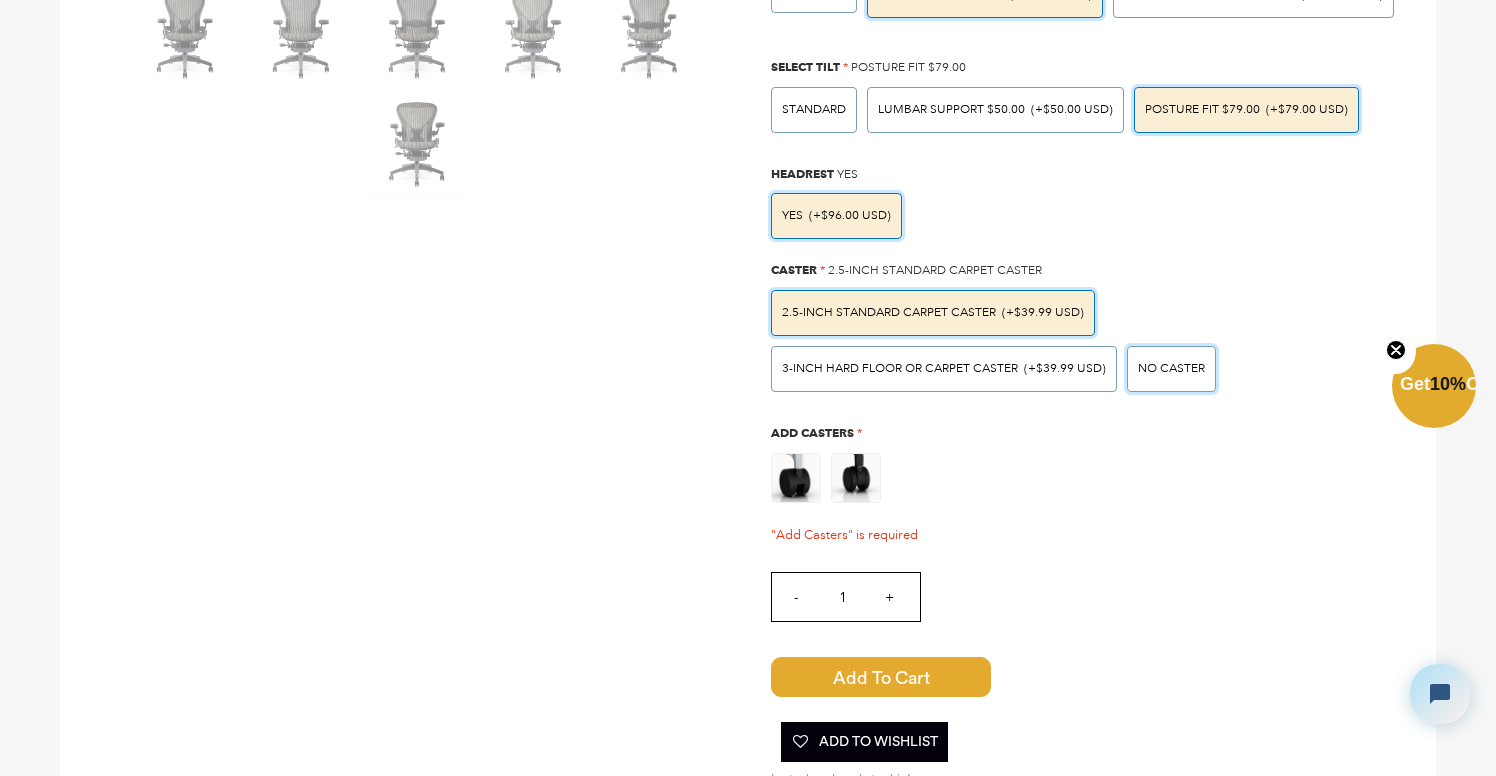 click on "No caster" at bounding box center (1171, 369) 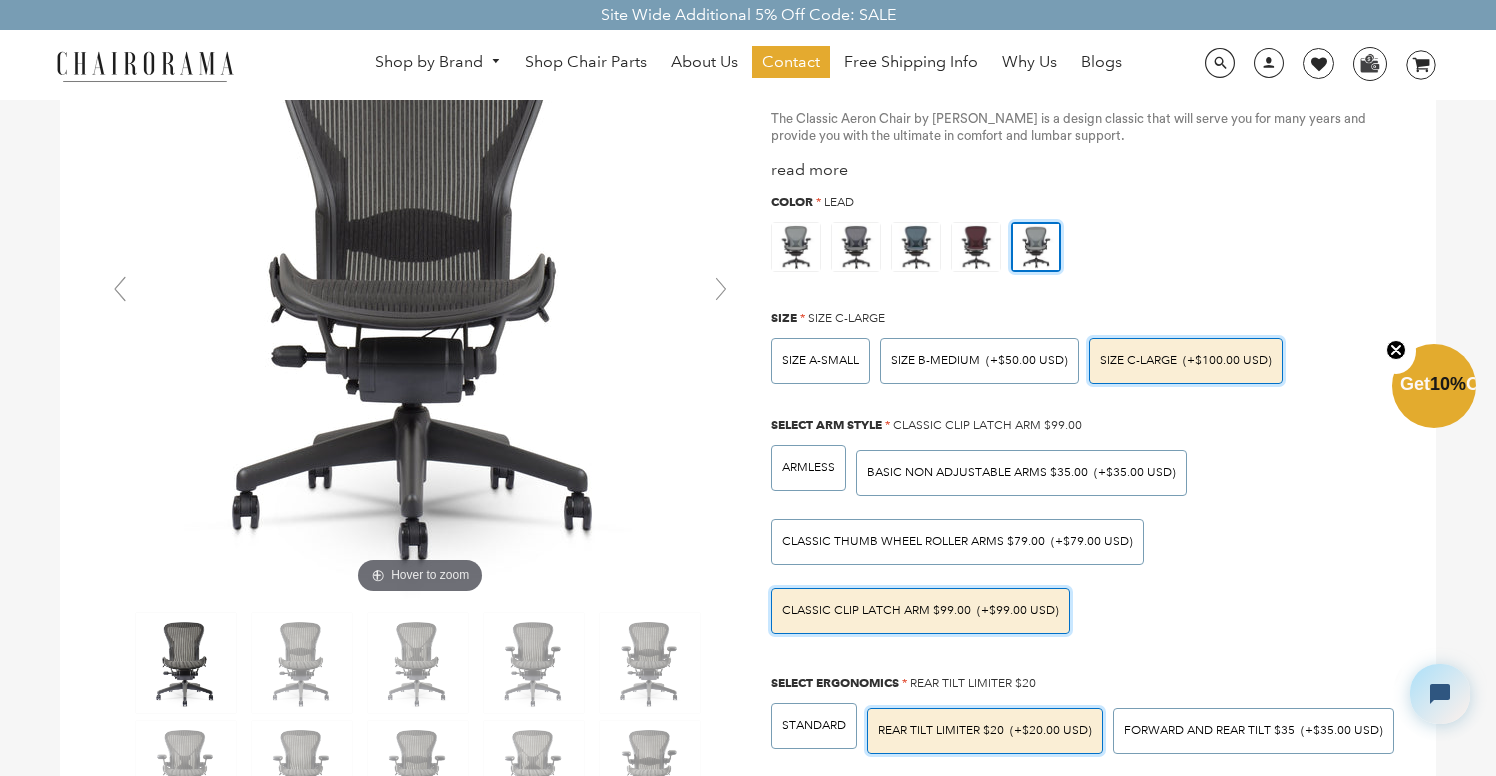 scroll, scrollTop: 198, scrollLeft: 0, axis: vertical 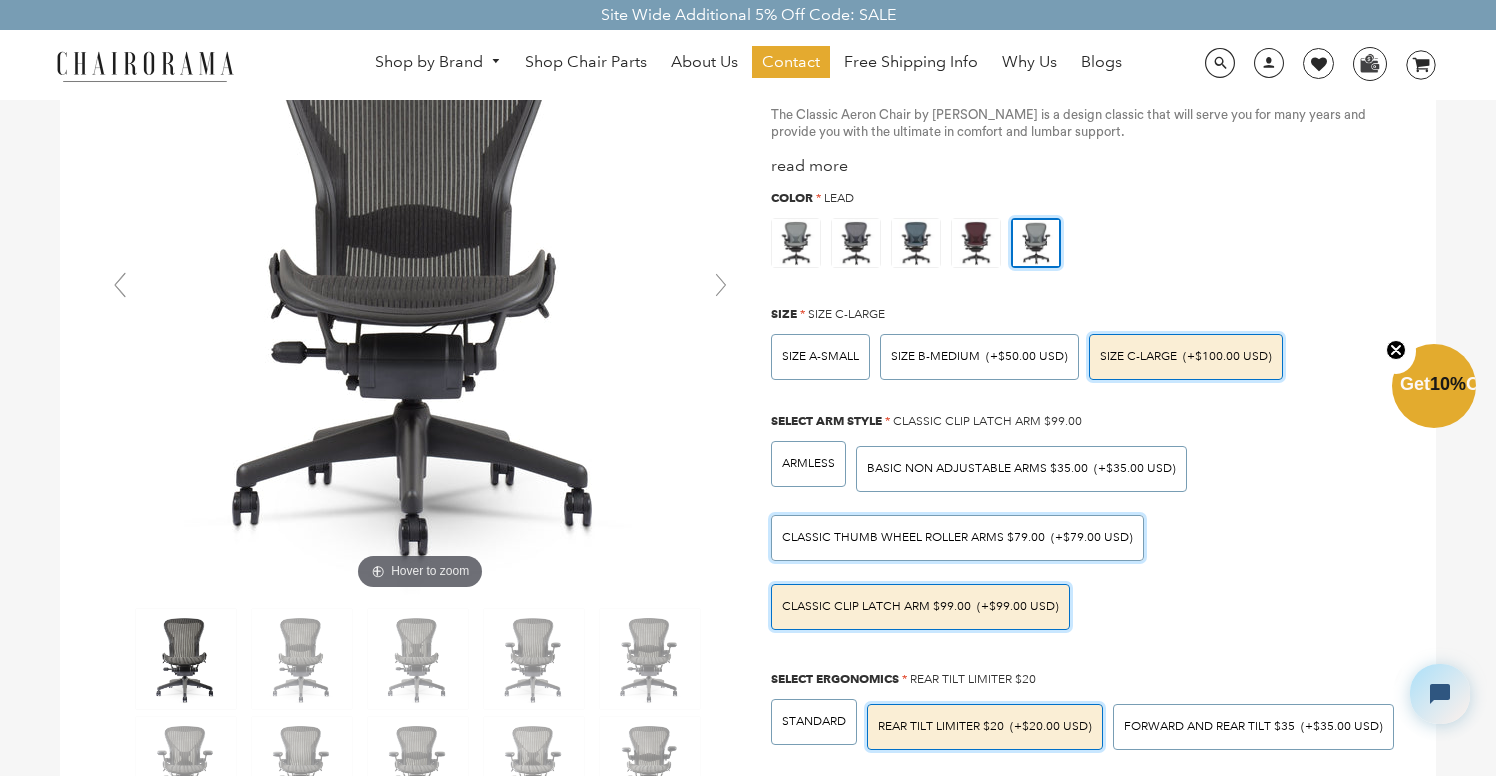 click on "Classic Thumb Wheel Roller Arms $79.00    (+$79.00 USD)" at bounding box center [957, 538] 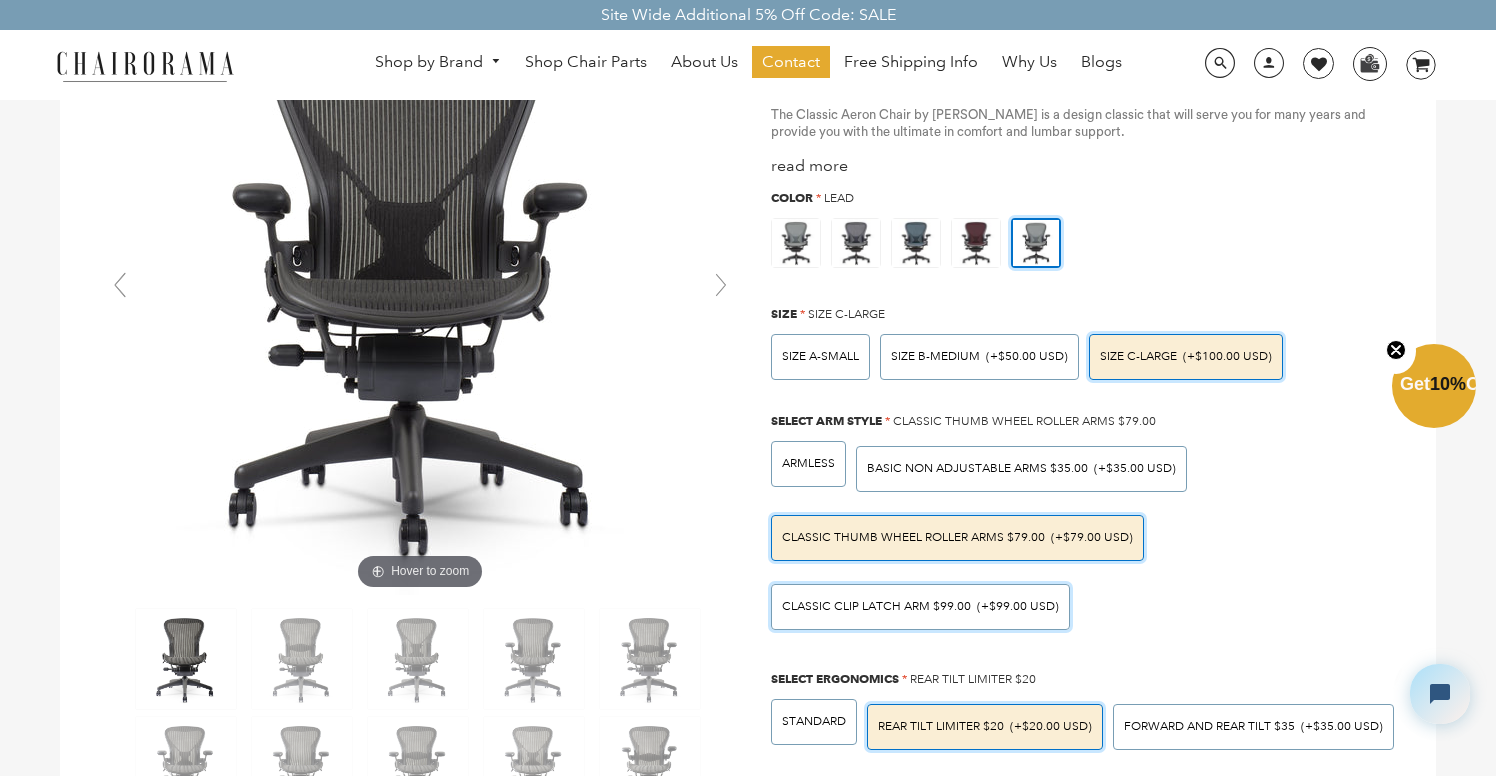 click on "Classic Clip Latch Arm $99.00    (+$99.00 USD)" at bounding box center (920, 607) 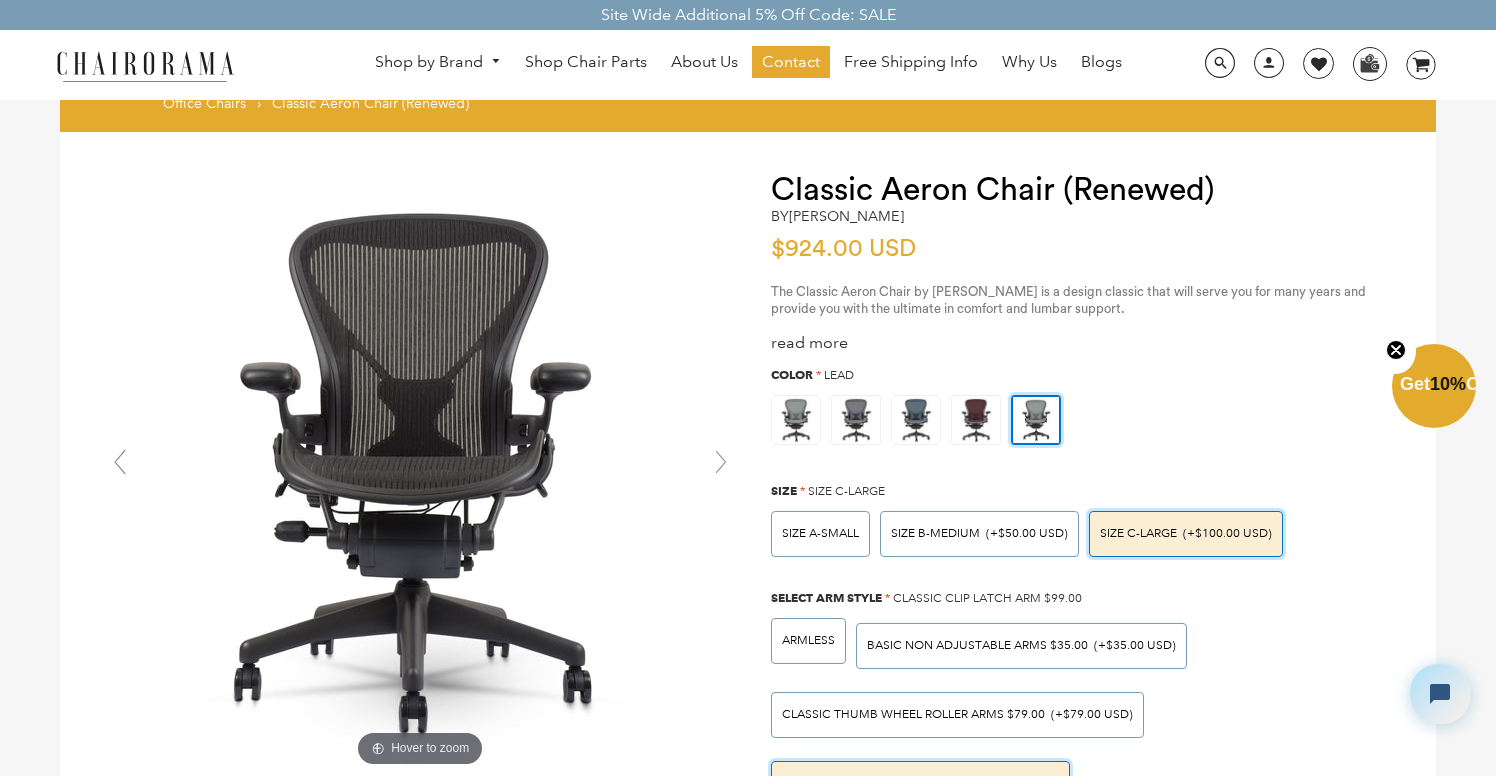 scroll, scrollTop: 20, scrollLeft: 0, axis: vertical 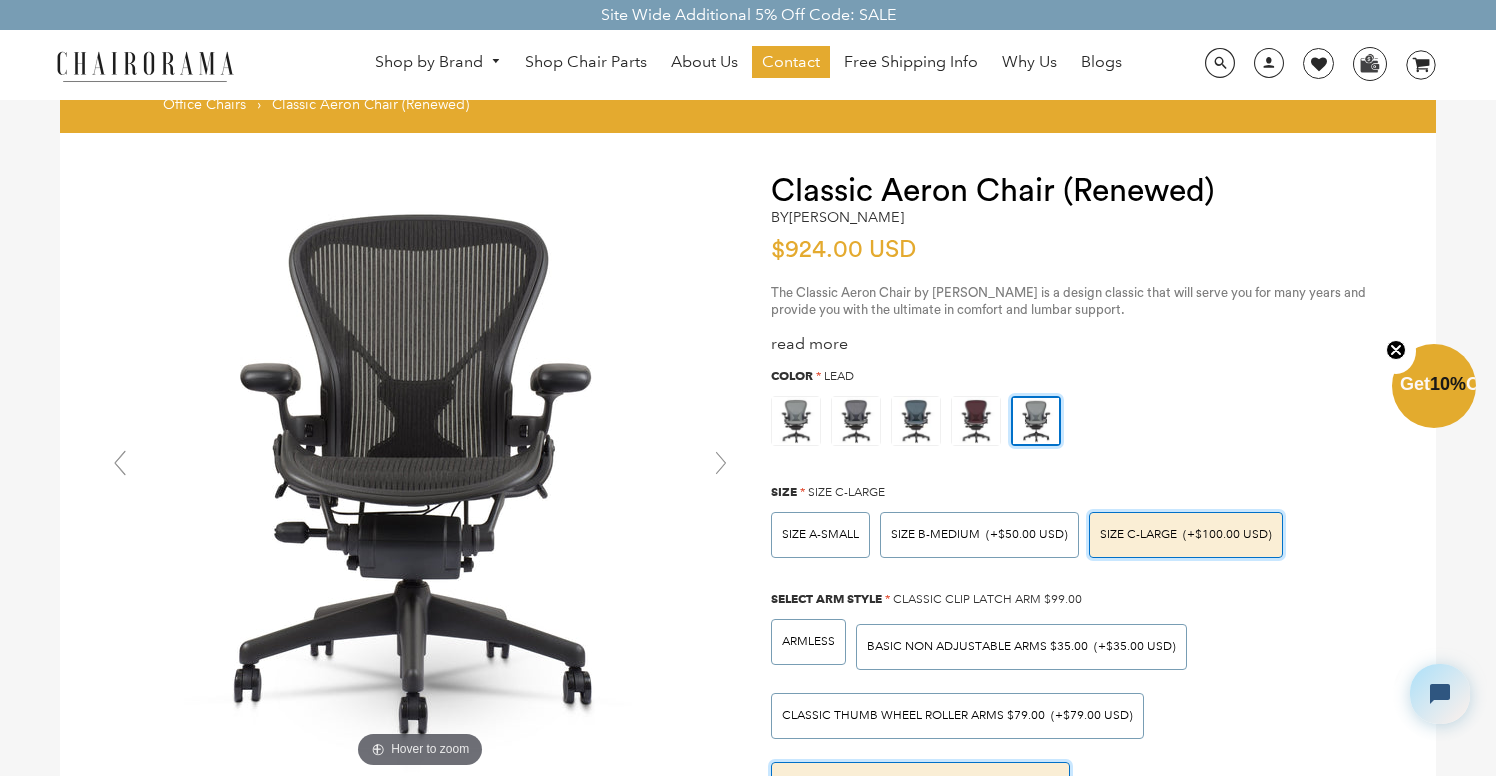 click on "Site Wide Additional 5% Off Code: SALE" at bounding box center [748, 15] 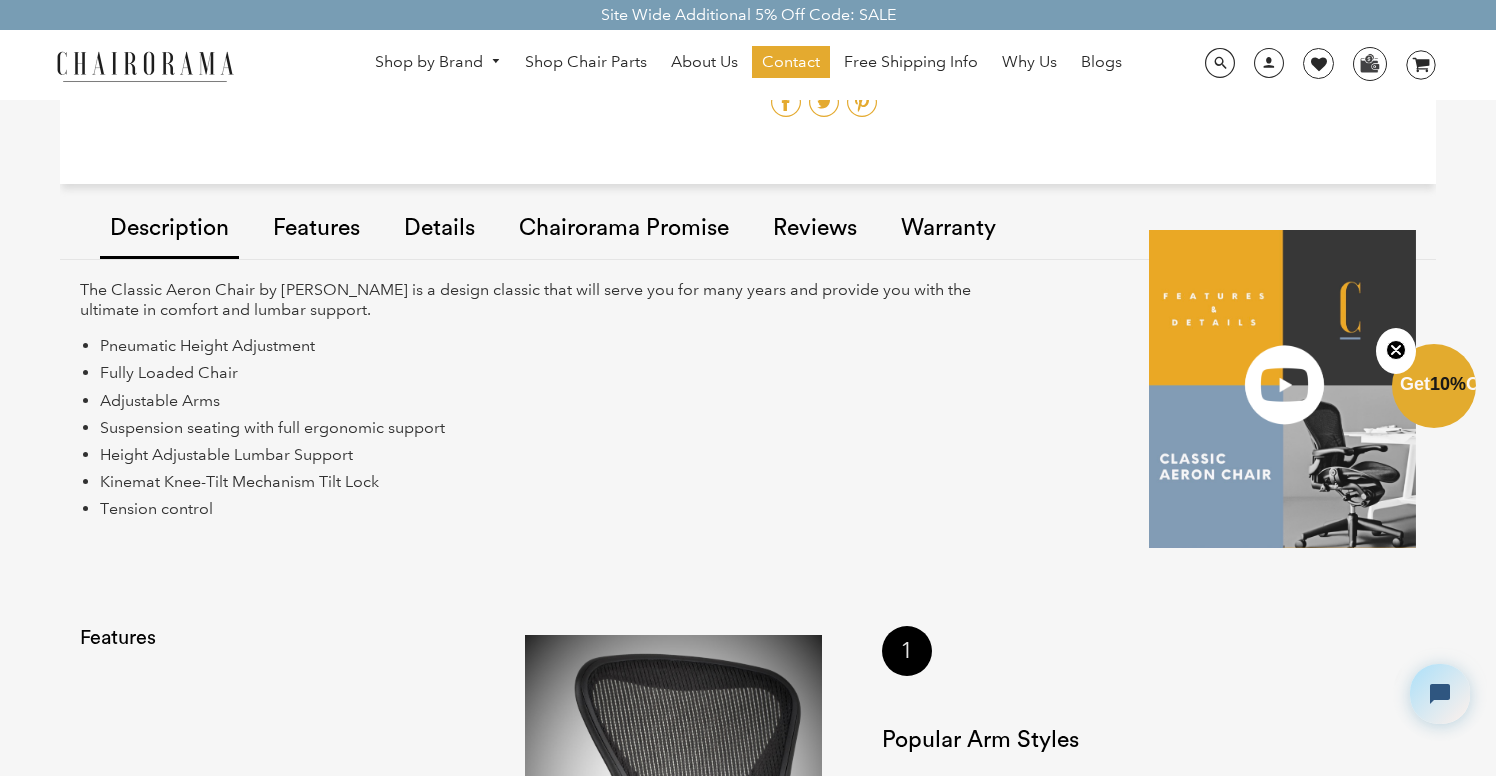 scroll, scrollTop: 2188, scrollLeft: 0, axis: vertical 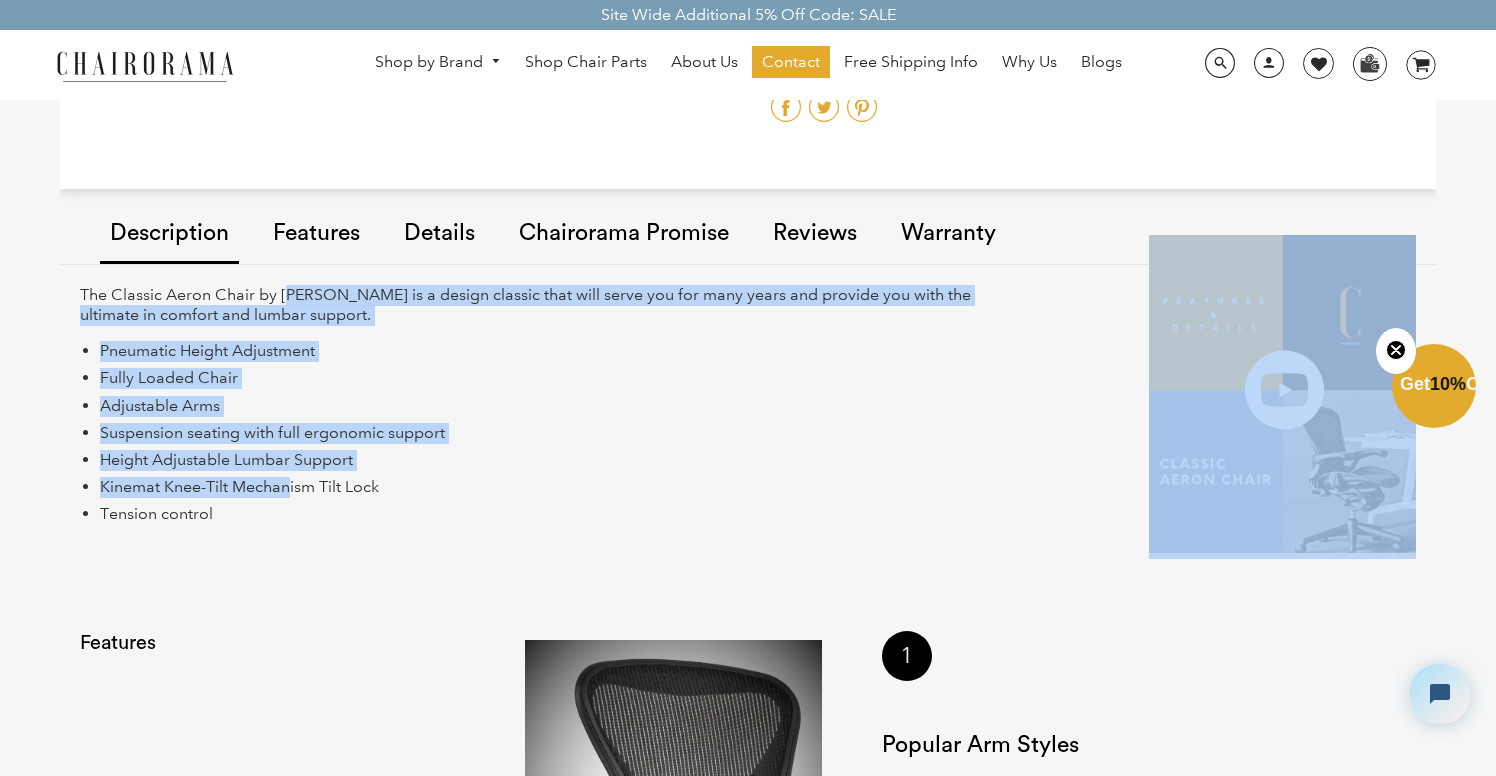 drag, startPoint x: 291, startPoint y: 264, endPoint x: 293, endPoint y: 454, distance: 190.01053 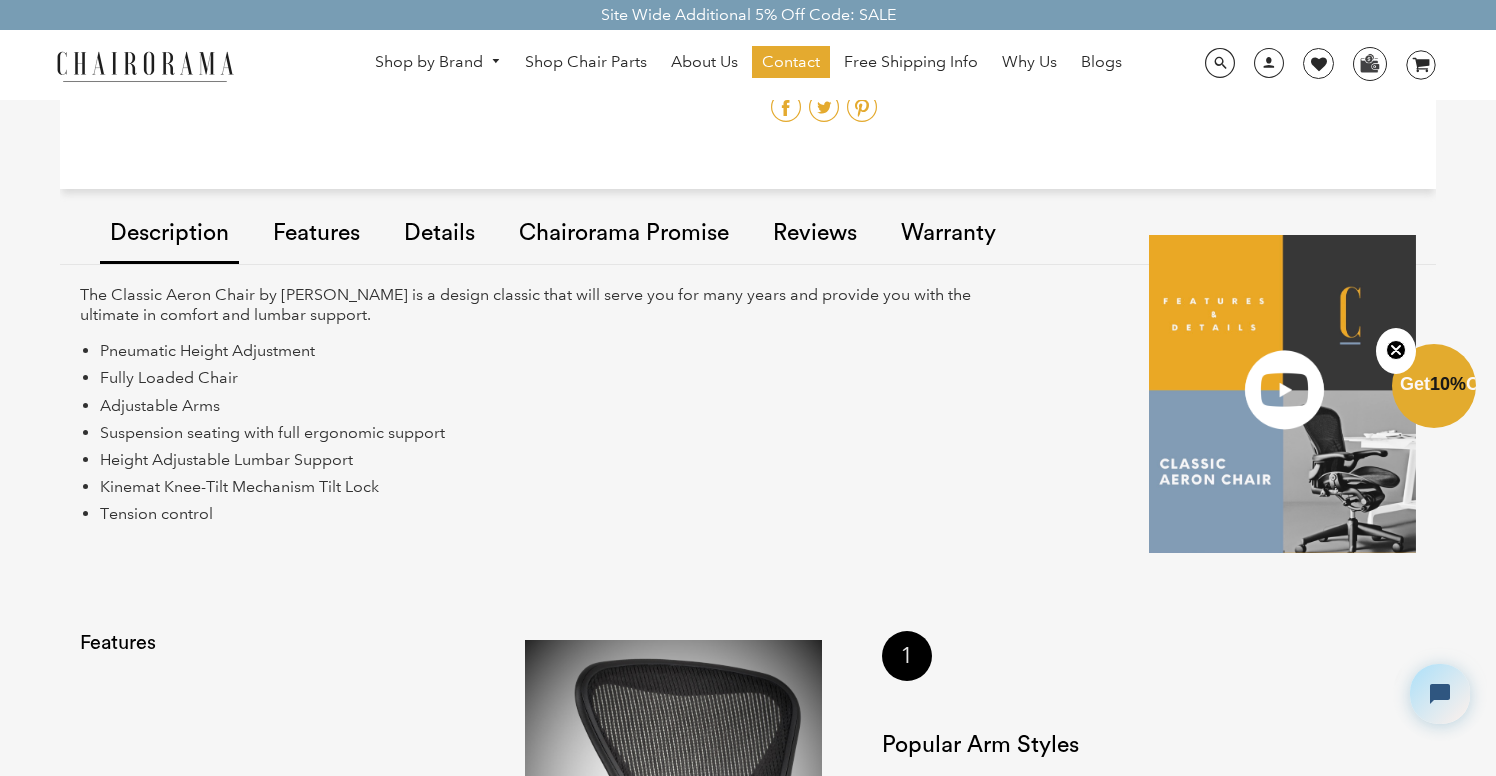 click on "Features" at bounding box center [316, 234] 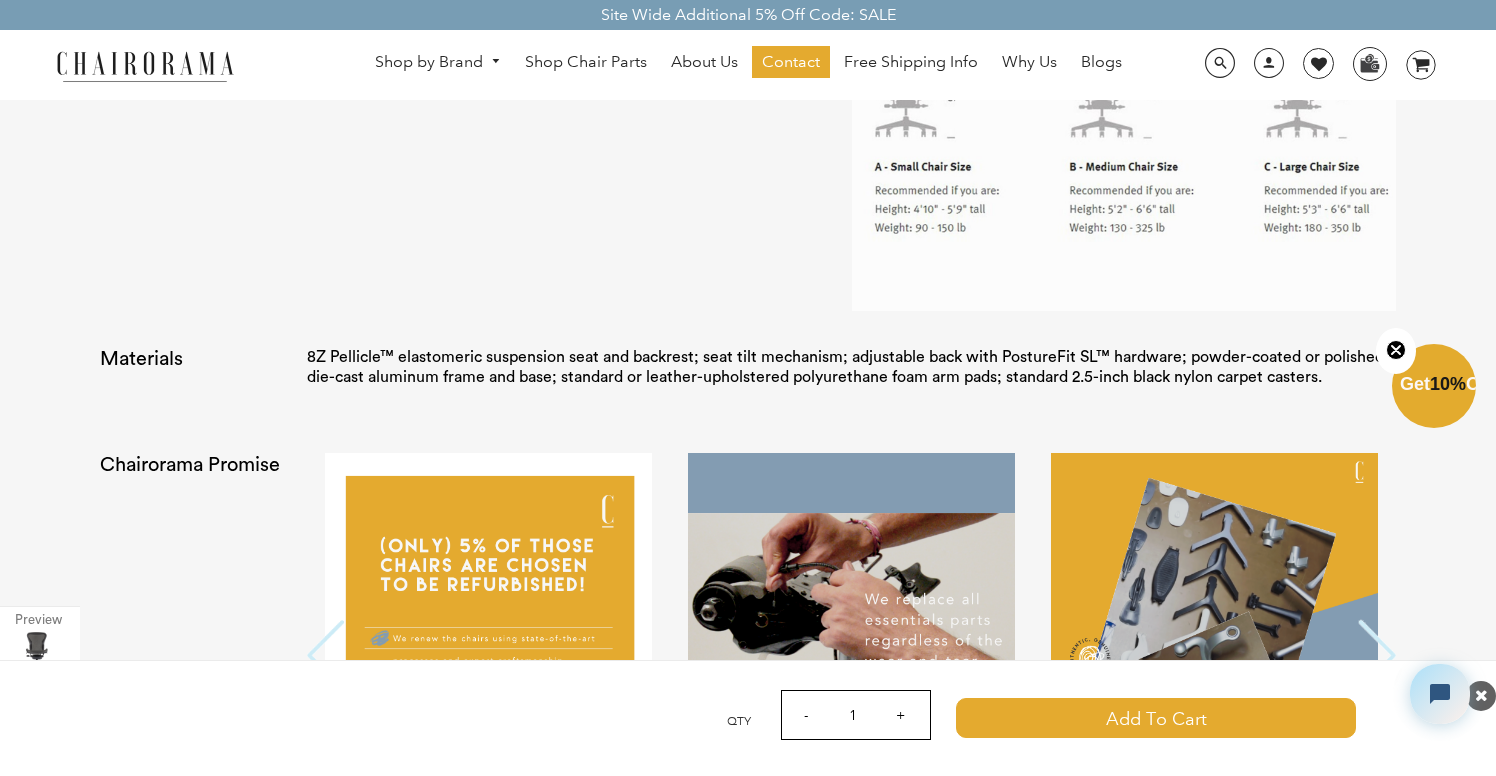 scroll, scrollTop: 4311, scrollLeft: 0, axis: vertical 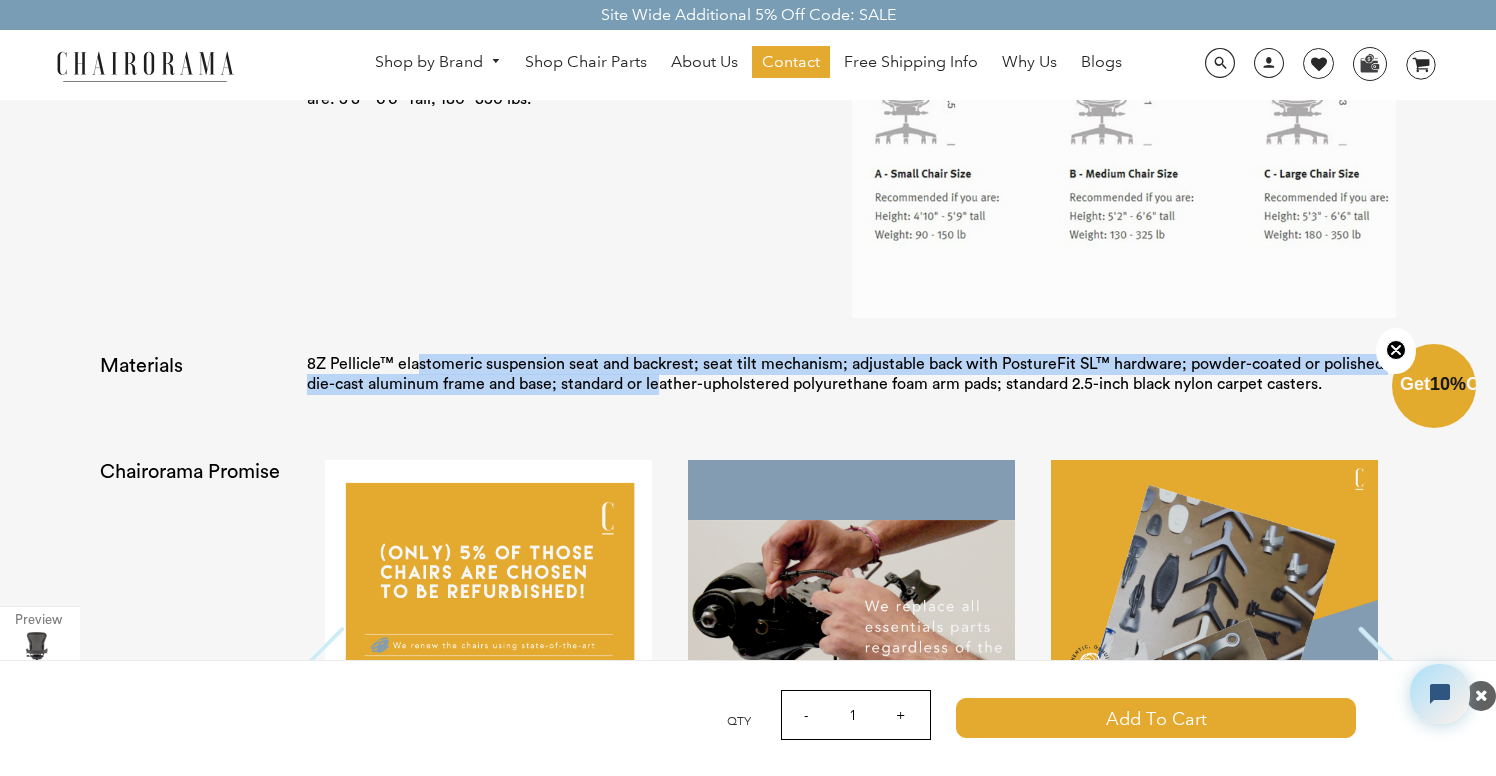 drag, startPoint x: 417, startPoint y: 318, endPoint x: 665, endPoint y: 342, distance: 249.15858 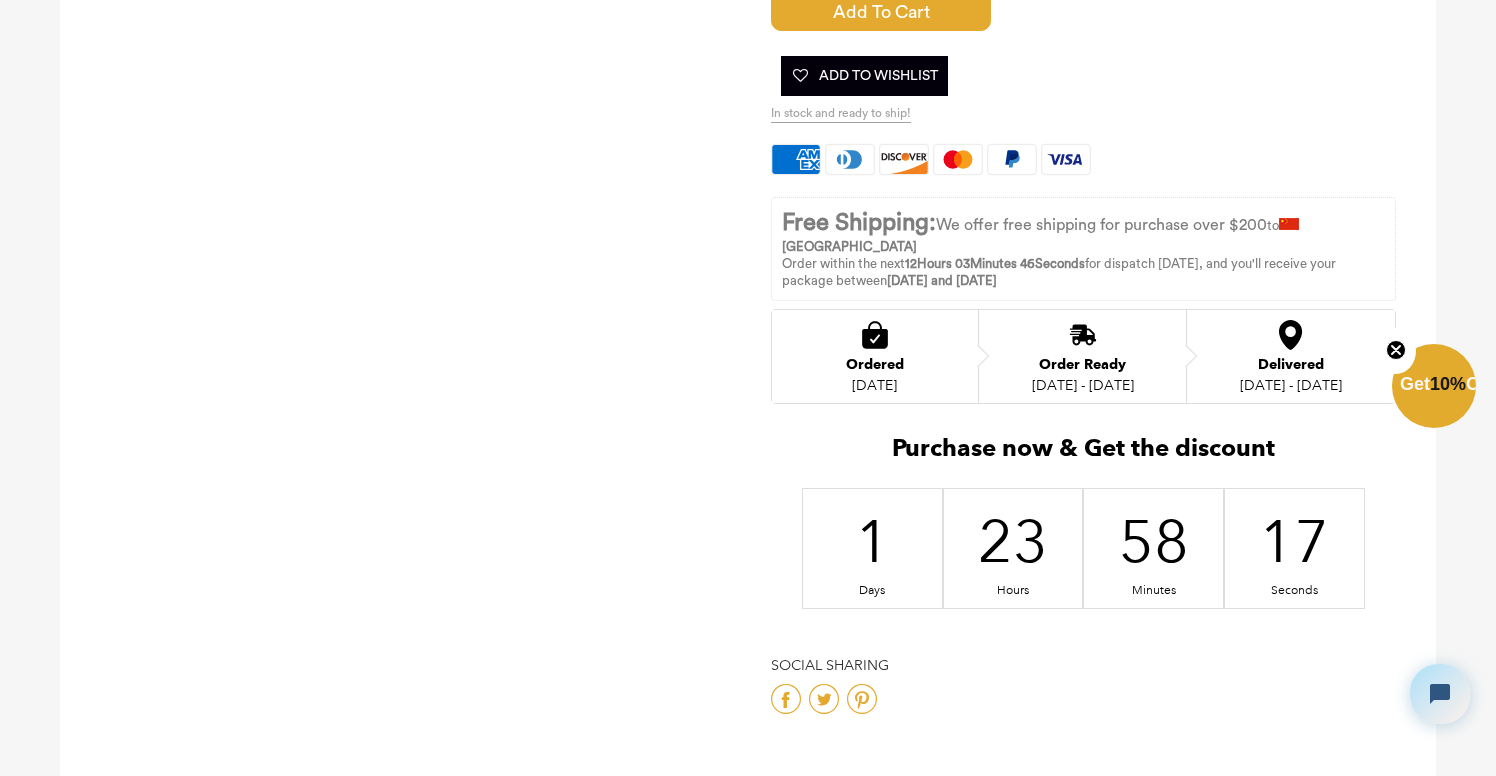 scroll, scrollTop: 1652, scrollLeft: 0, axis: vertical 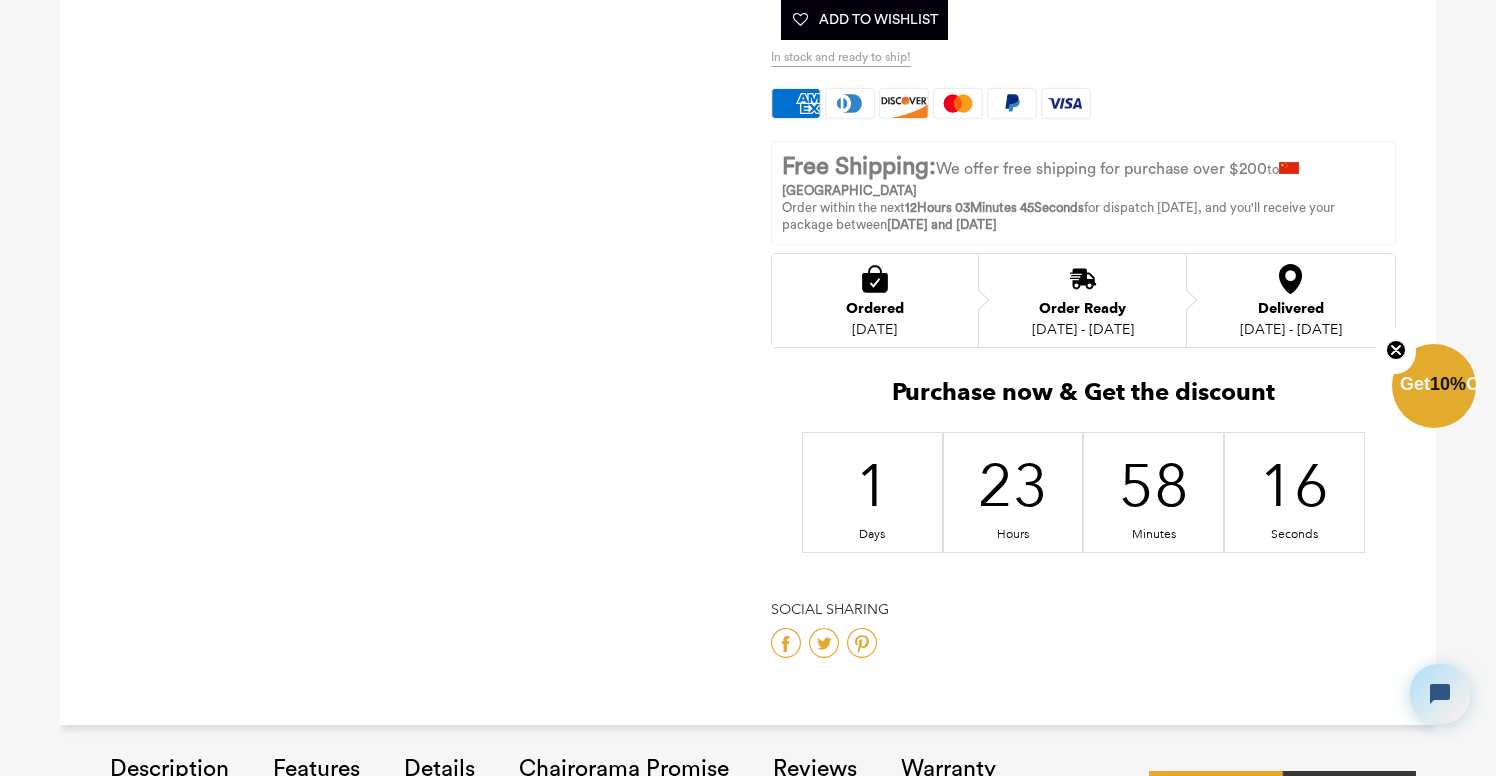 click on "Order within the next  12Hours 03Minutes 45Seconds  for dispatch today, and you'll receive your package between  Jul 28 and Aug 11" at bounding box center [1084, 217] 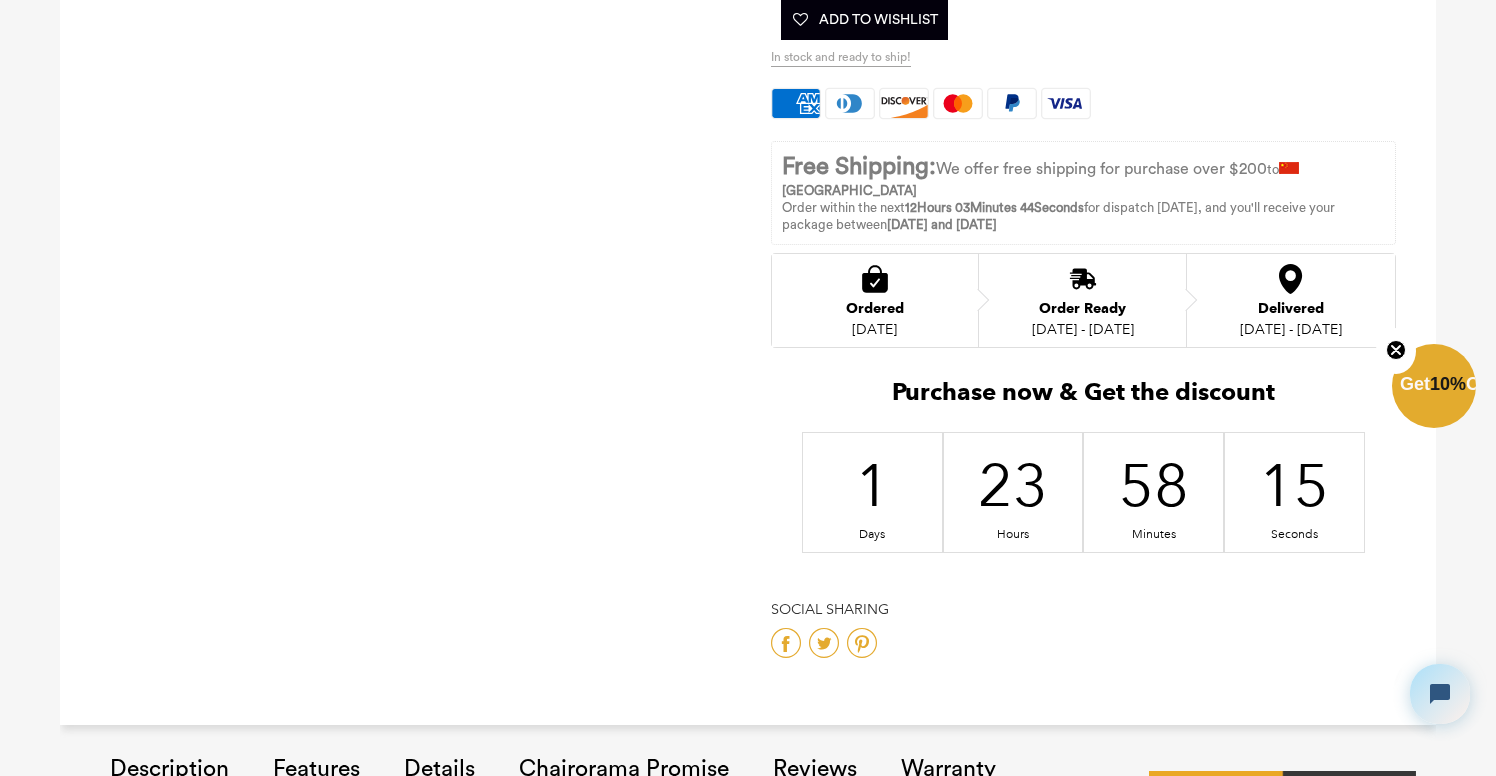 click on "Purchase now & Get the discount" at bounding box center (1084, 397) 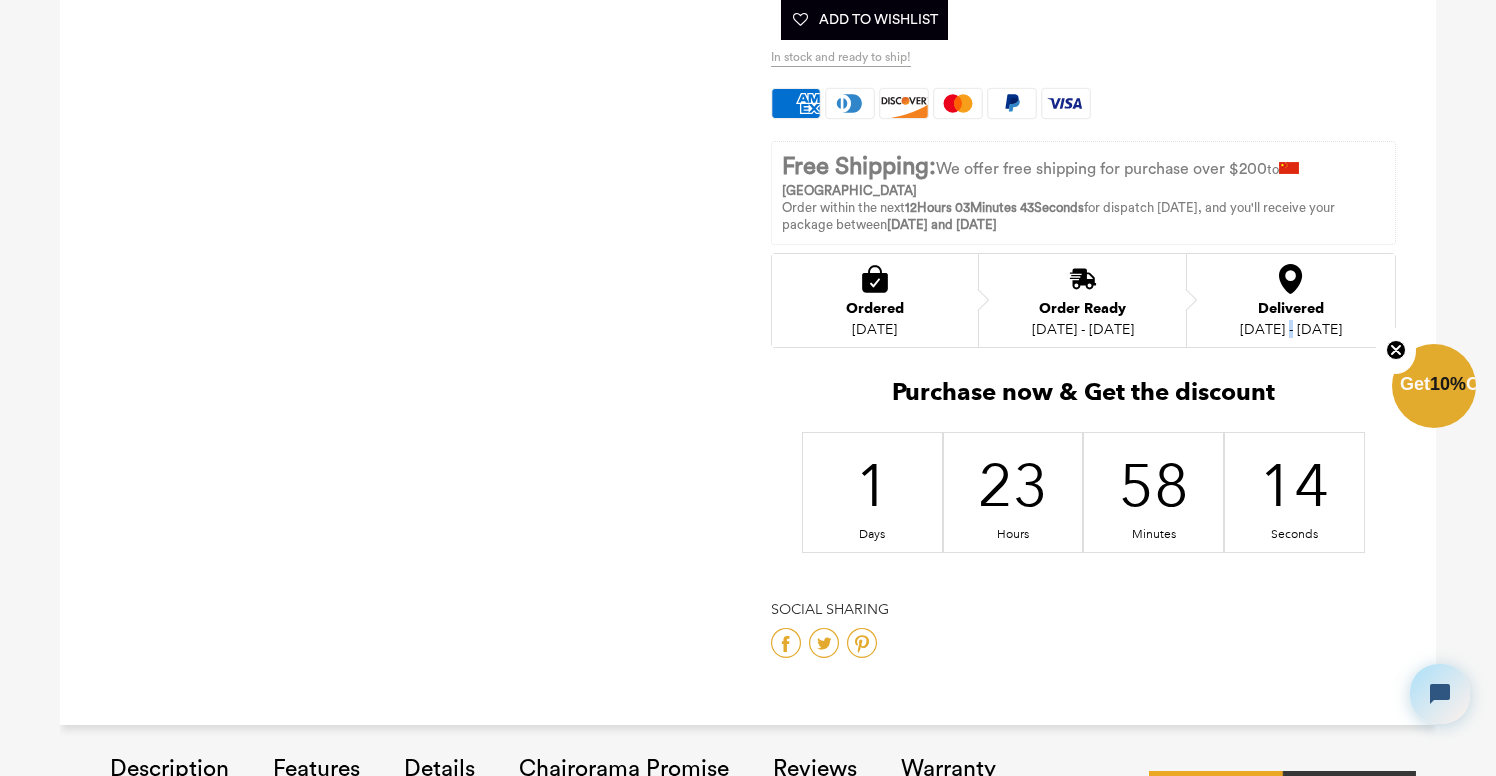 click on "[DATE] - [DATE]" at bounding box center (1291, 329) 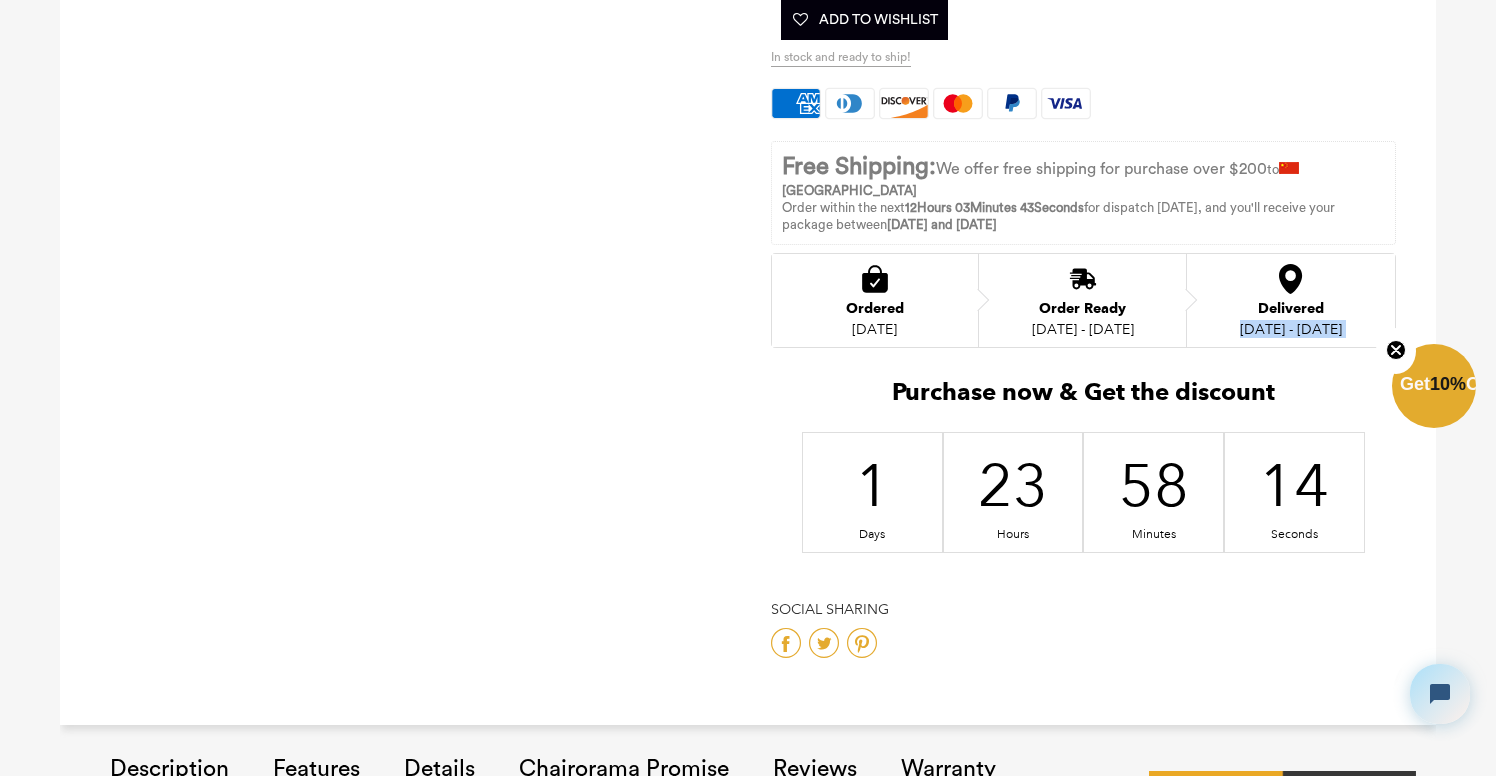 click on "[DATE] - [DATE]" at bounding box center [1291, 329] 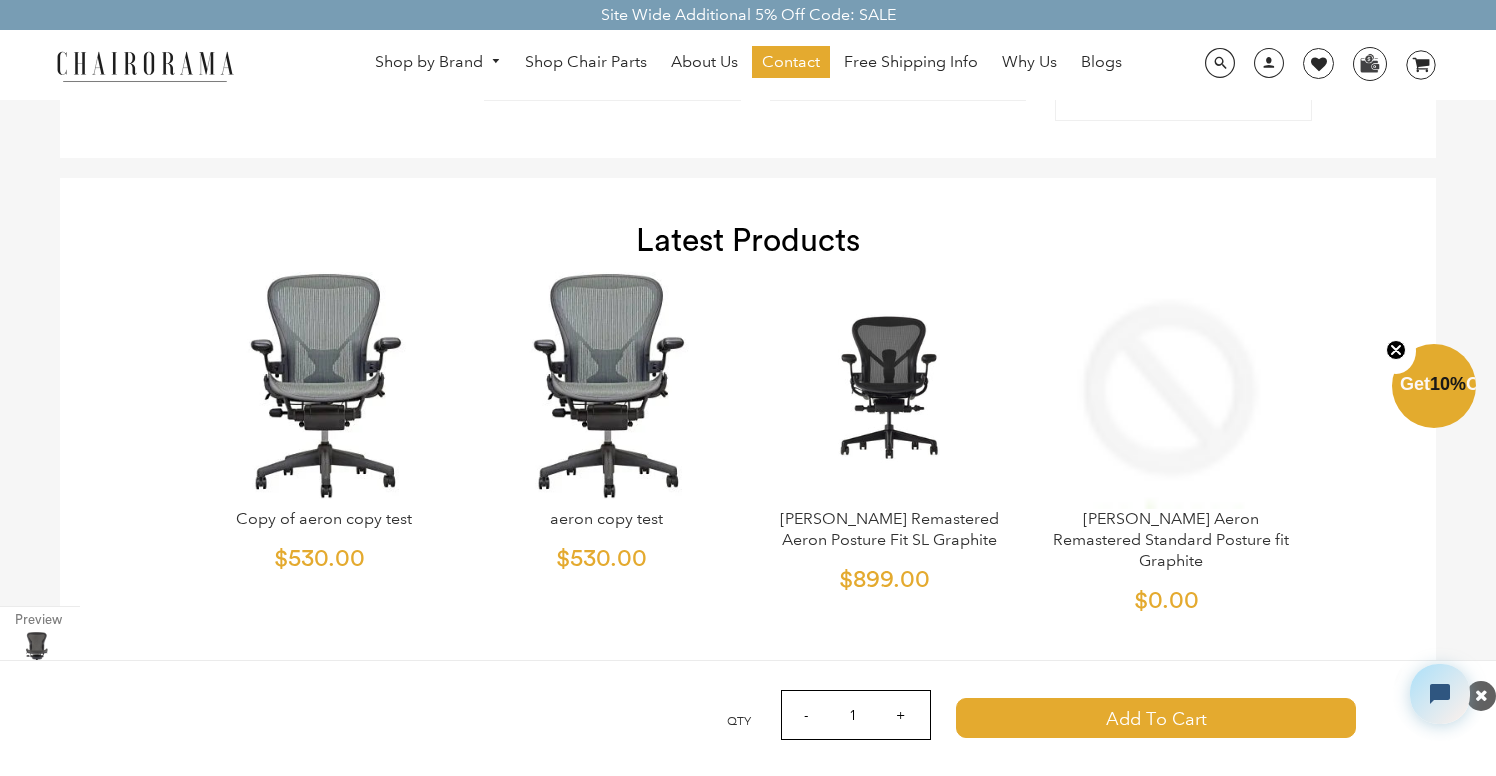 scroll, scrollTop: 7167, scrollLeft: 0, axis: vertical 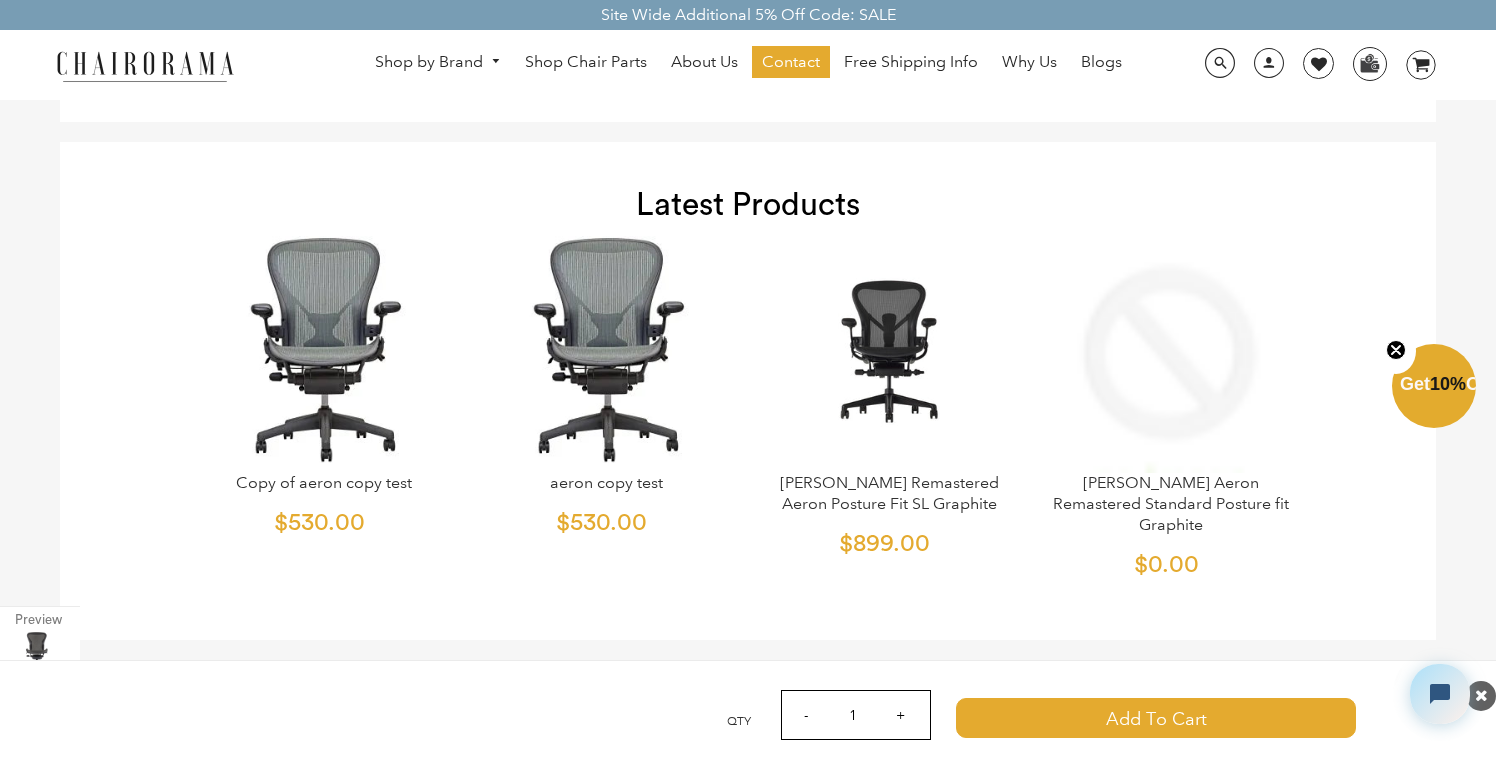 click at bounding box center (324, 348) 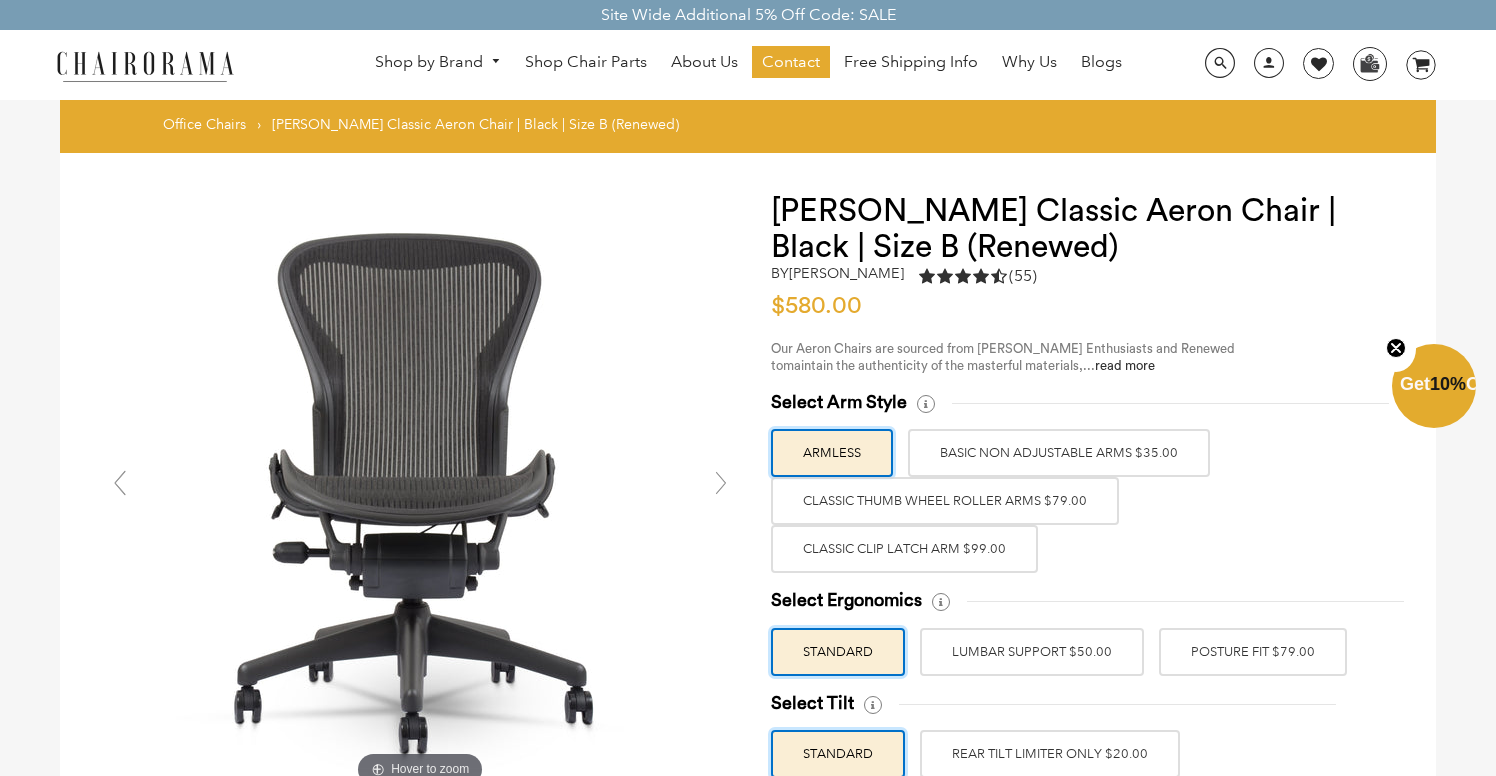 scroll, scrollTop: 0, scrollLeft: 0, axis: both 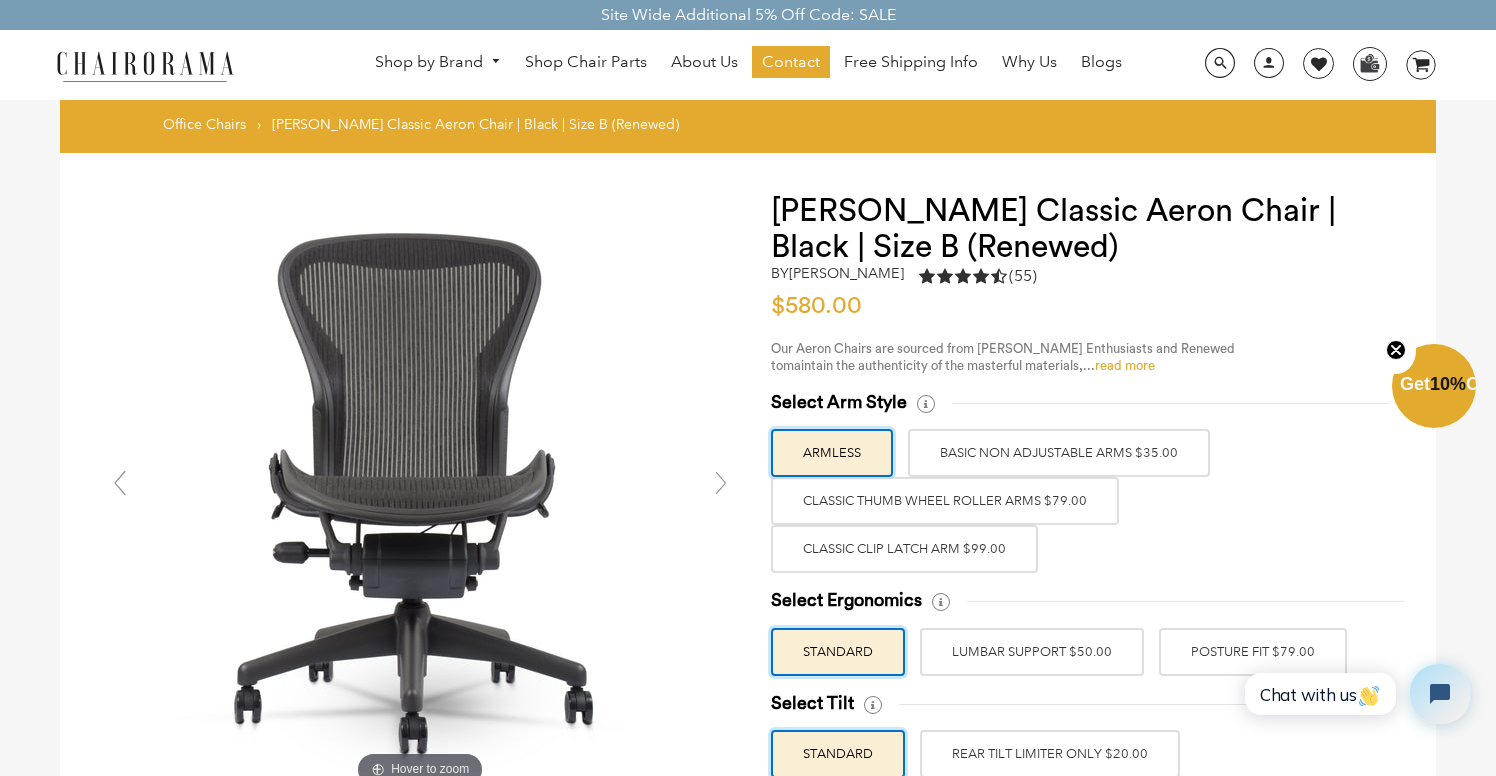 click on "read more" at bounding box center (1125, 365) 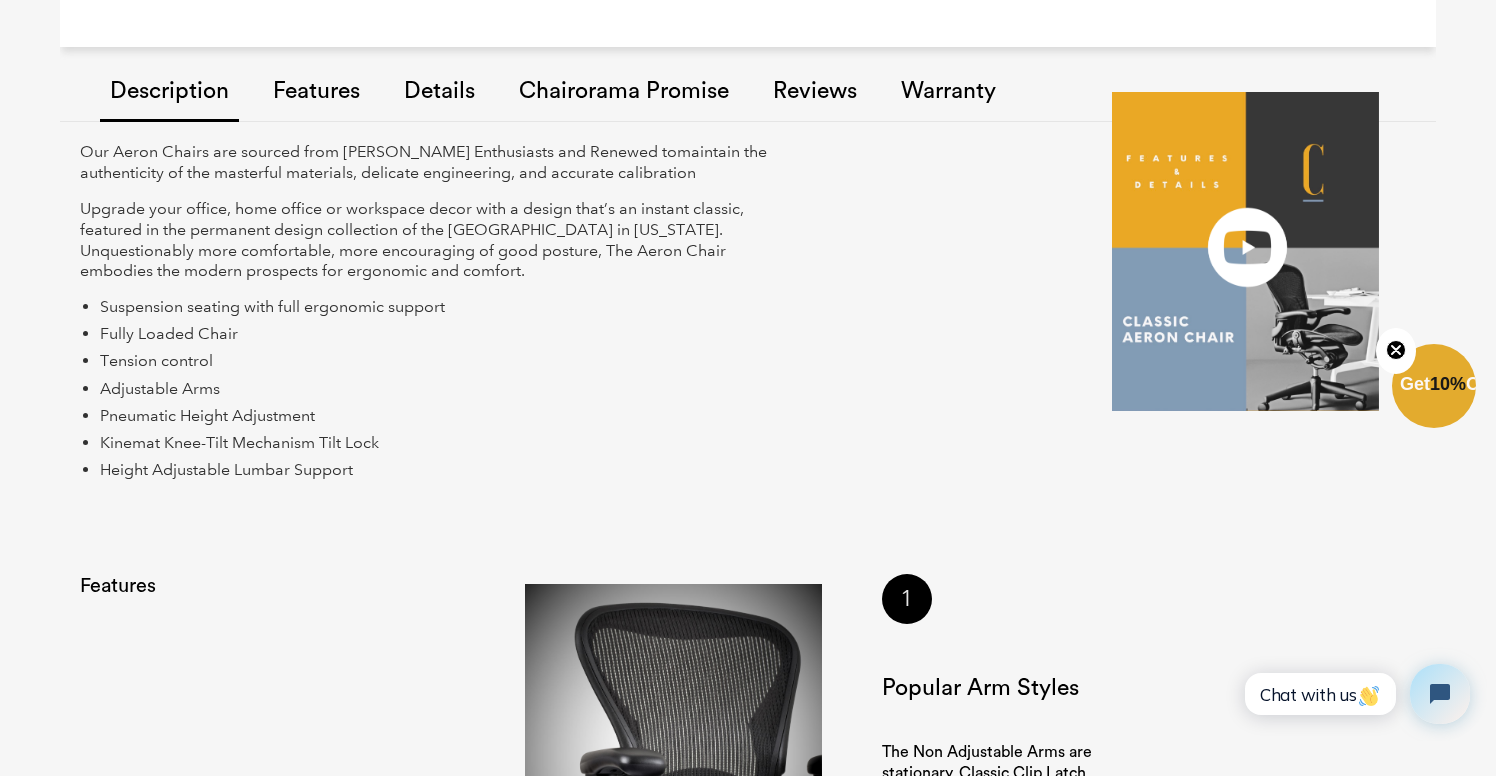 scroll, scrollTop: 1717, scrollLeft: 0, axis: vertical 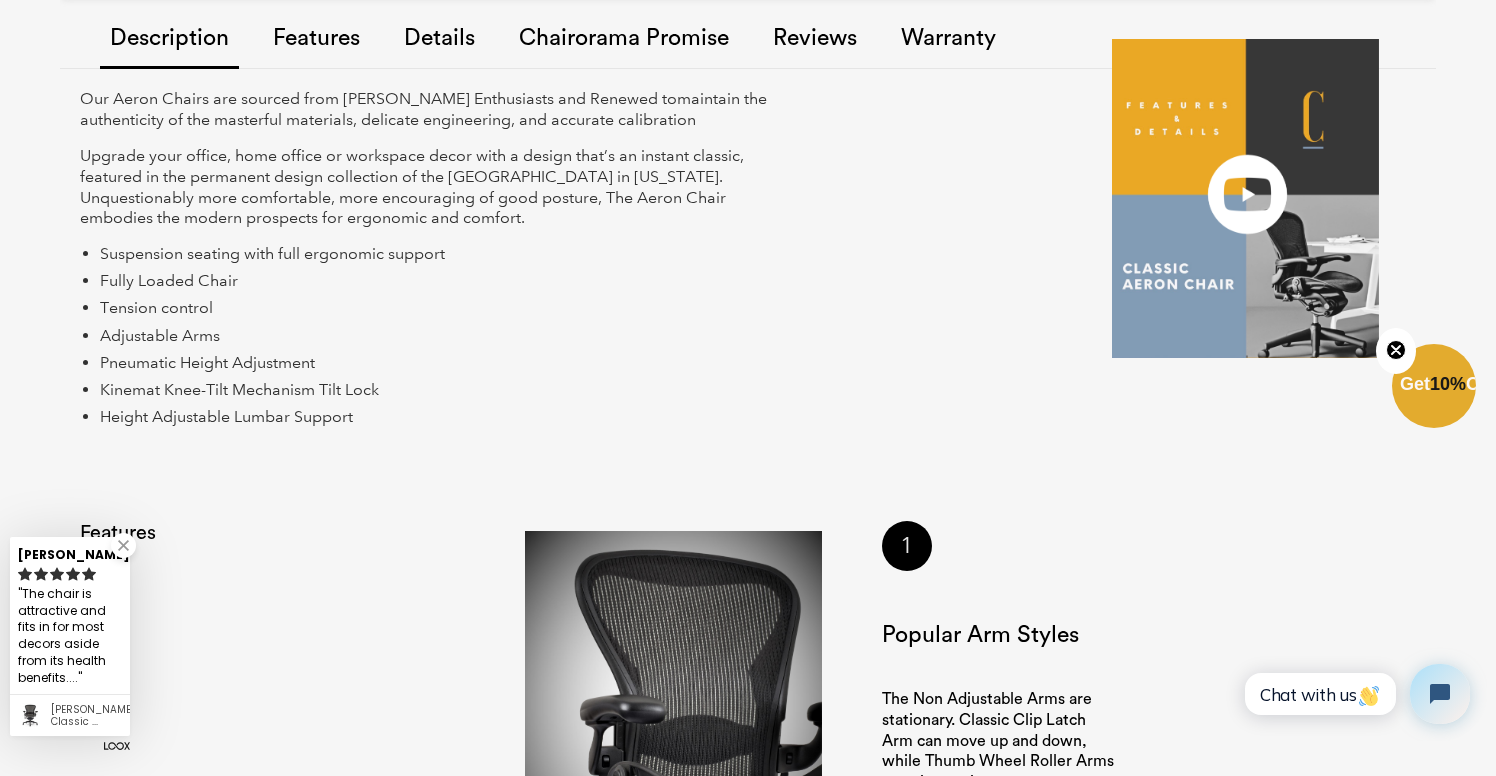 click on "Description
Features
Details
Chairorama Promise
Reviews
Warranty" at bounding box center (748, 47) 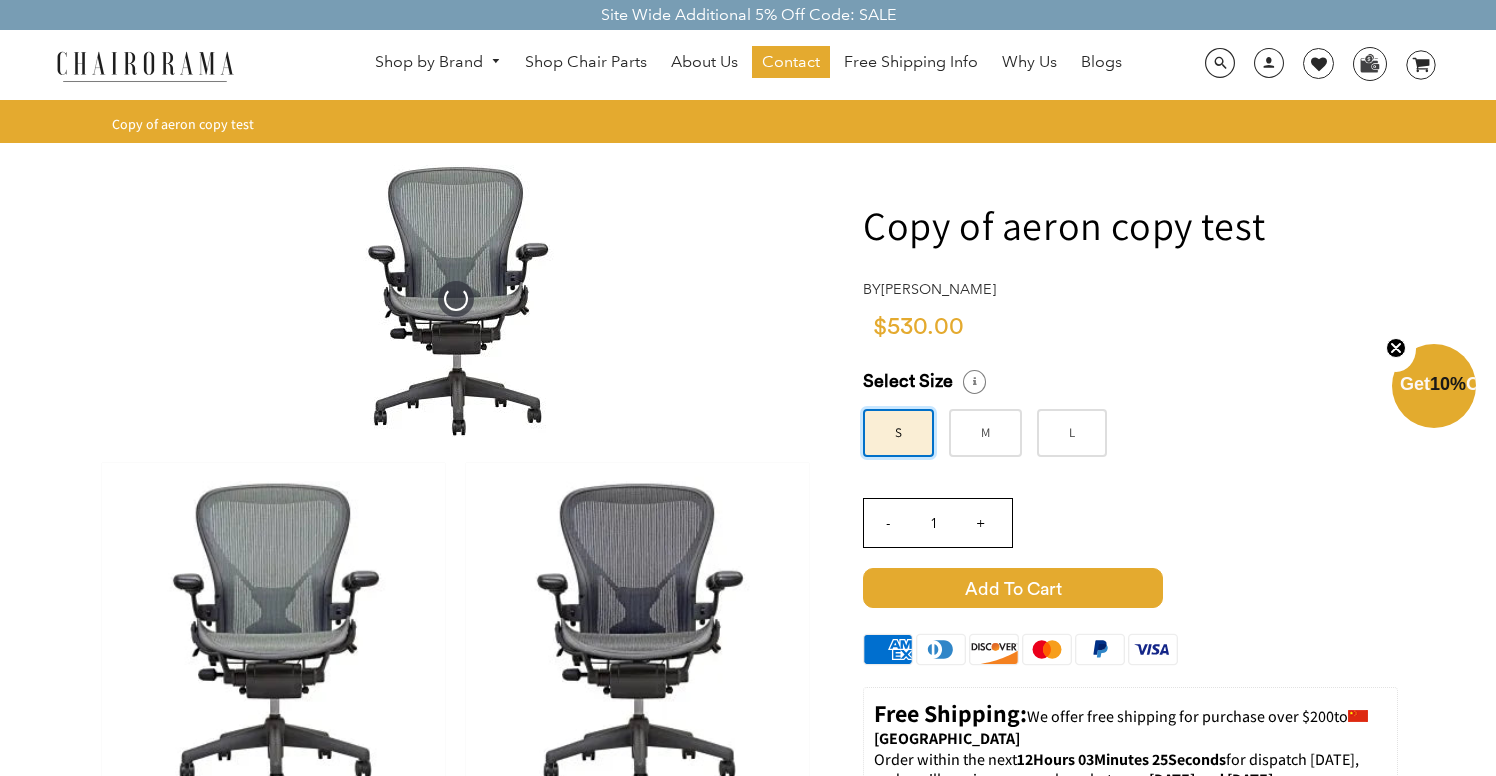 scroll, scrollTop: 0, scrollLeft: 0, axis: both 